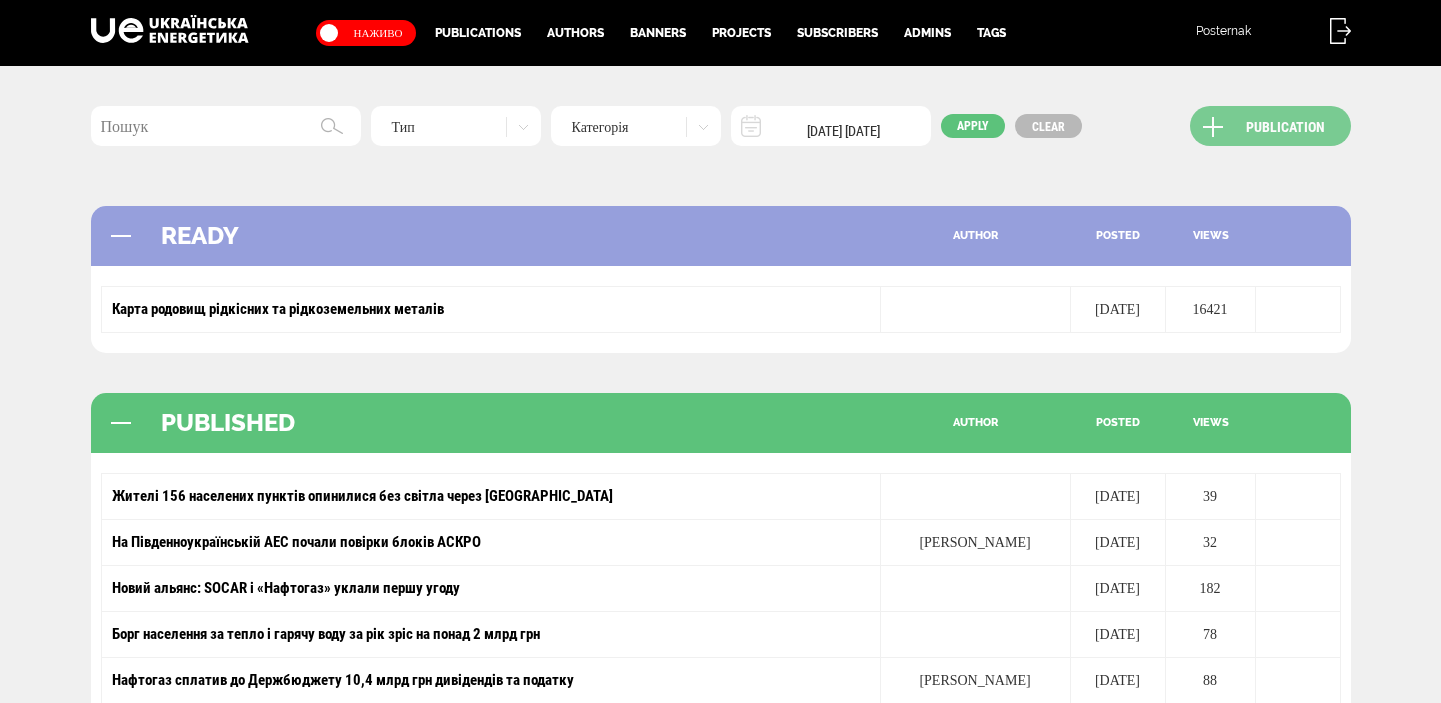 scroll, scrollTop: 0, scrollLeft: 0, axis: both 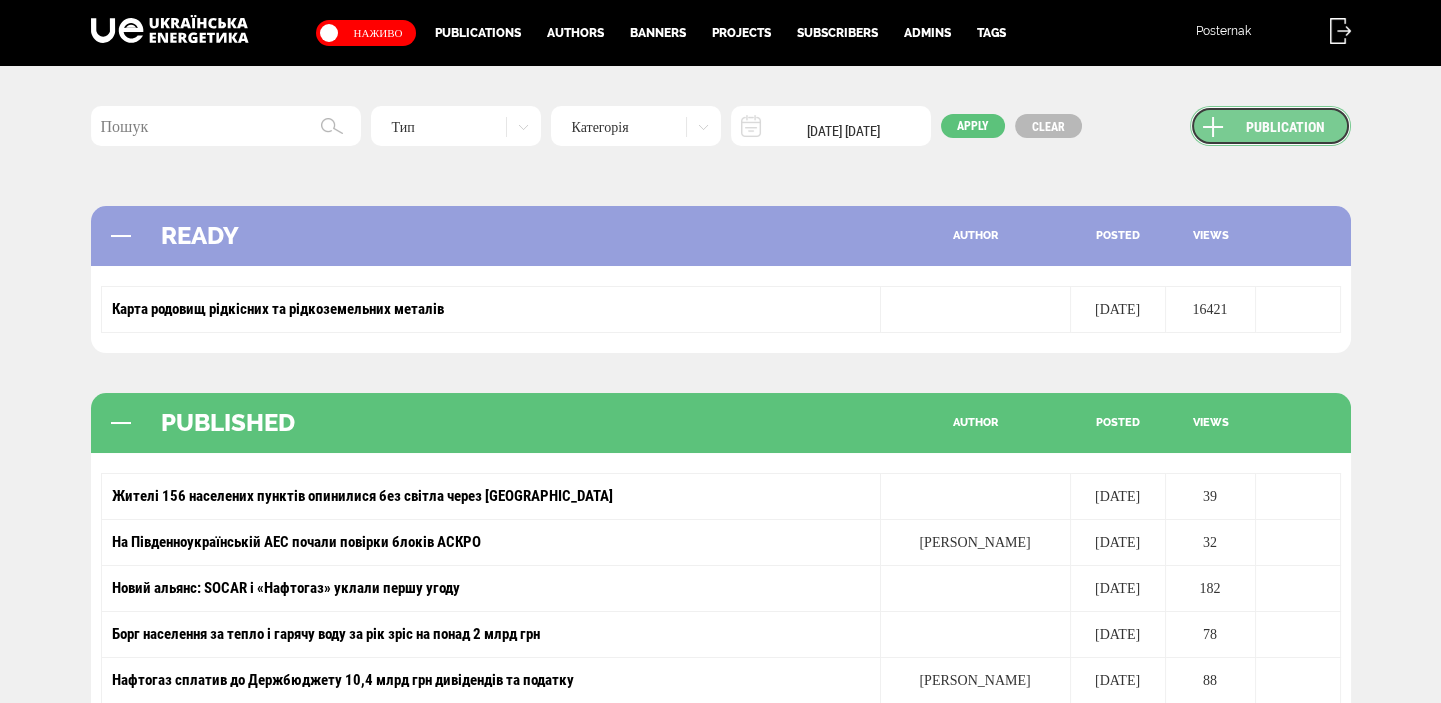 click on "Publication" at bounding box center (1270, 126) 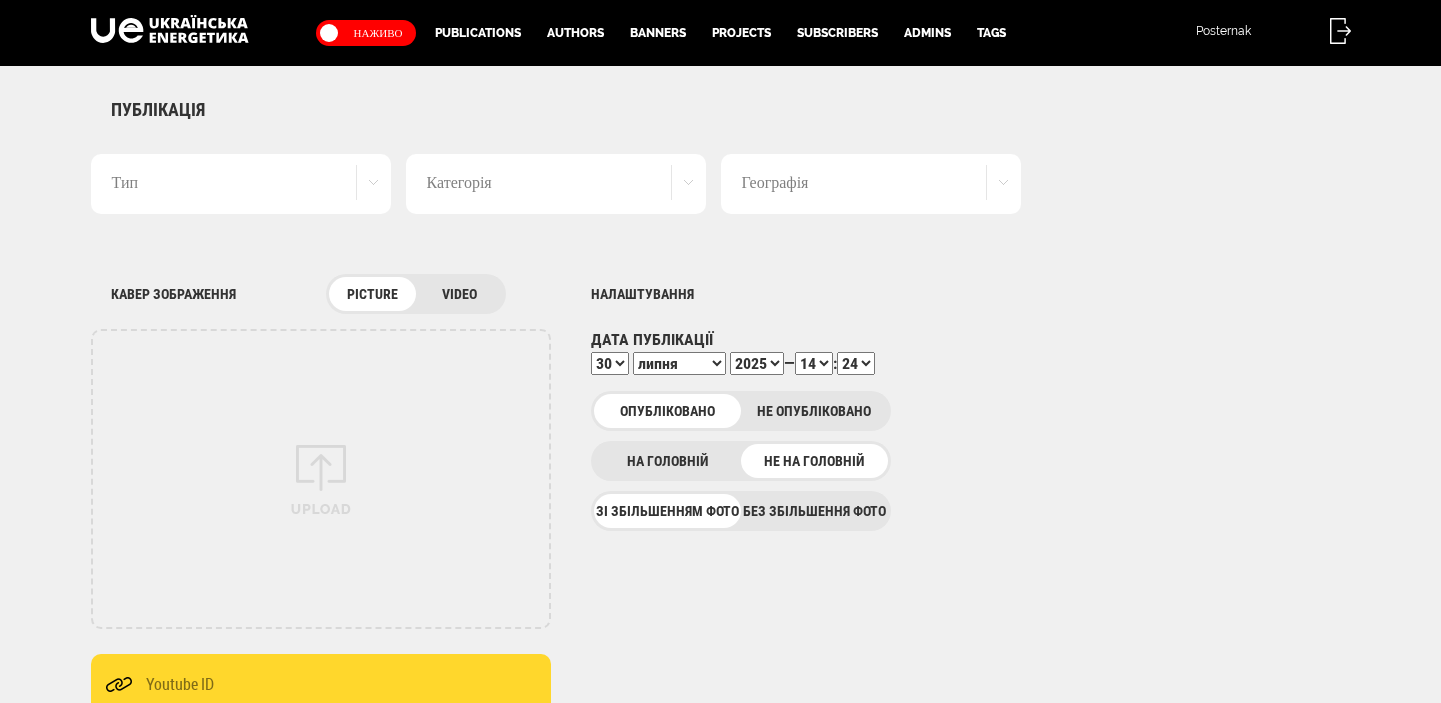 scroll, scrollTop: 0, scrollLeft: 0, axis: both 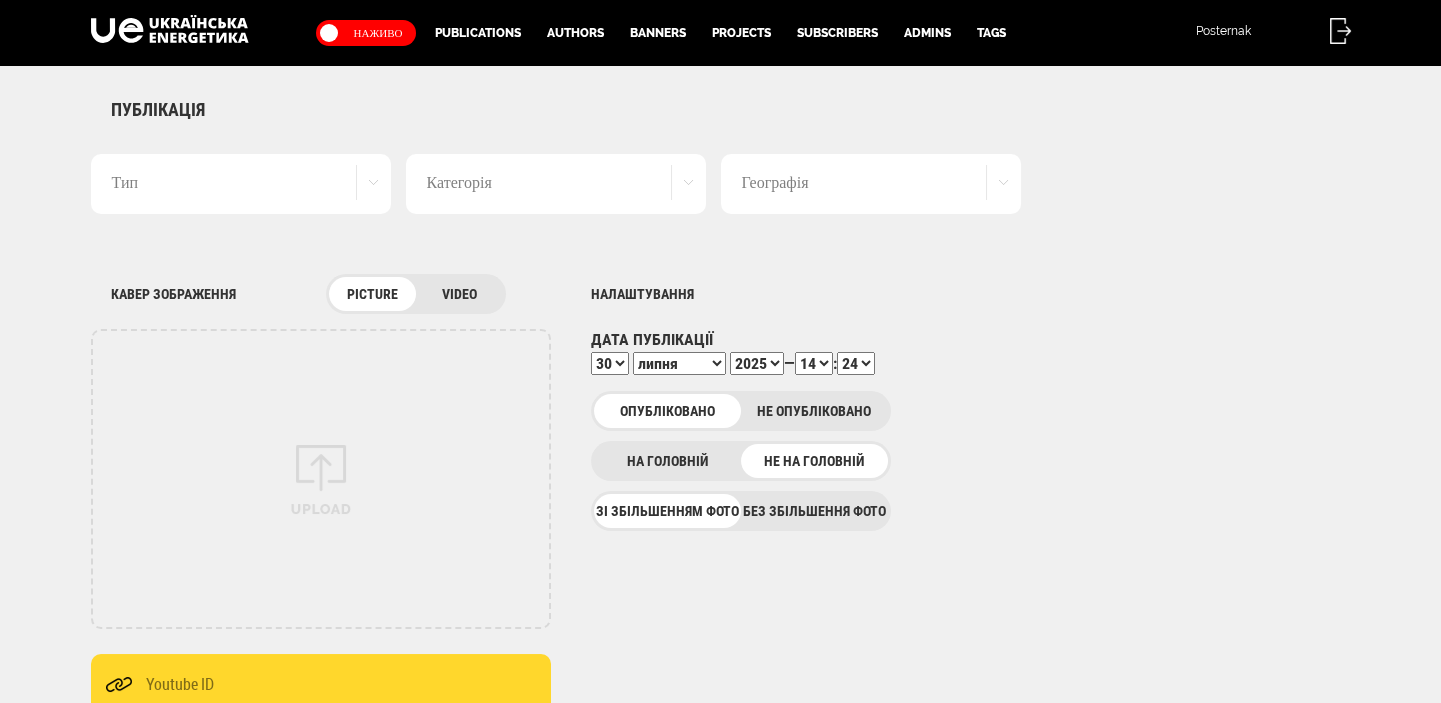 click on "Без збільшення фото" at bounding box center [814, 511] 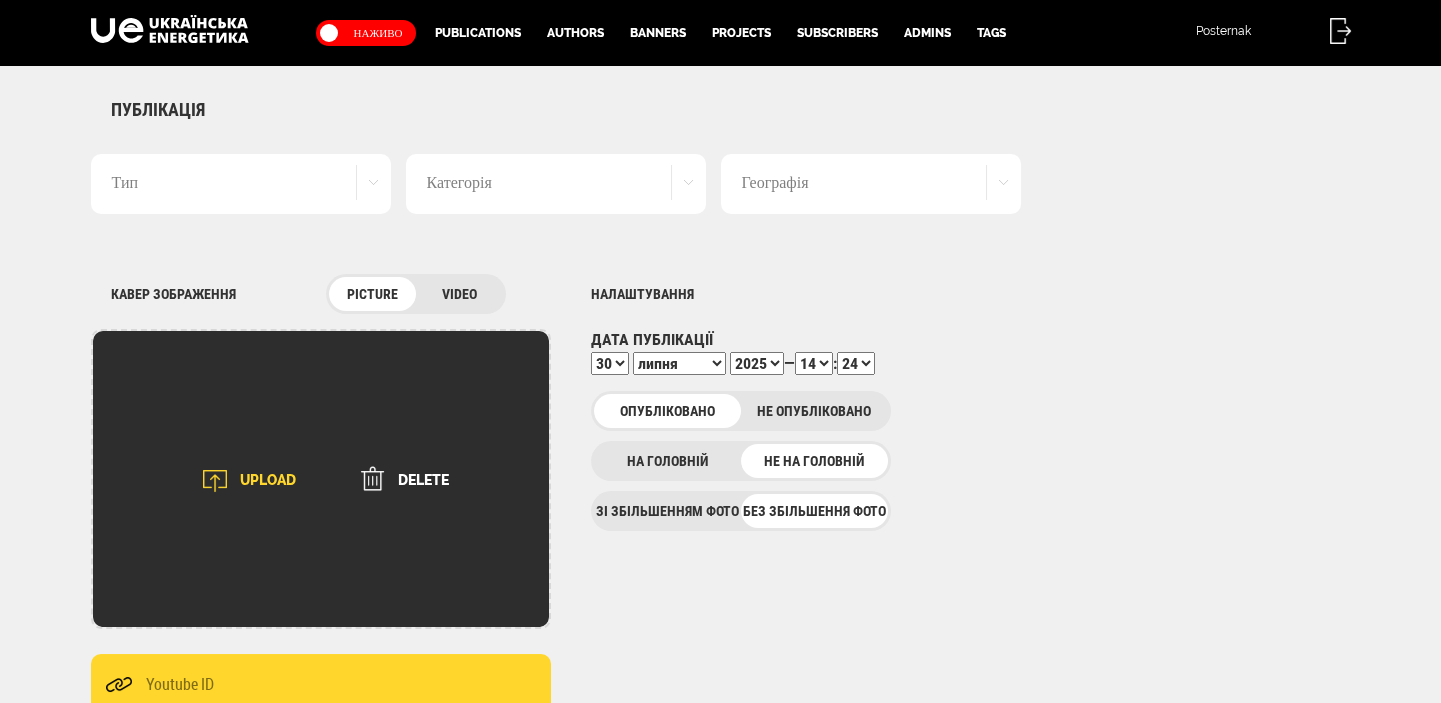scroll, scrollTop: 0, scrollLeft: 0, axis: both 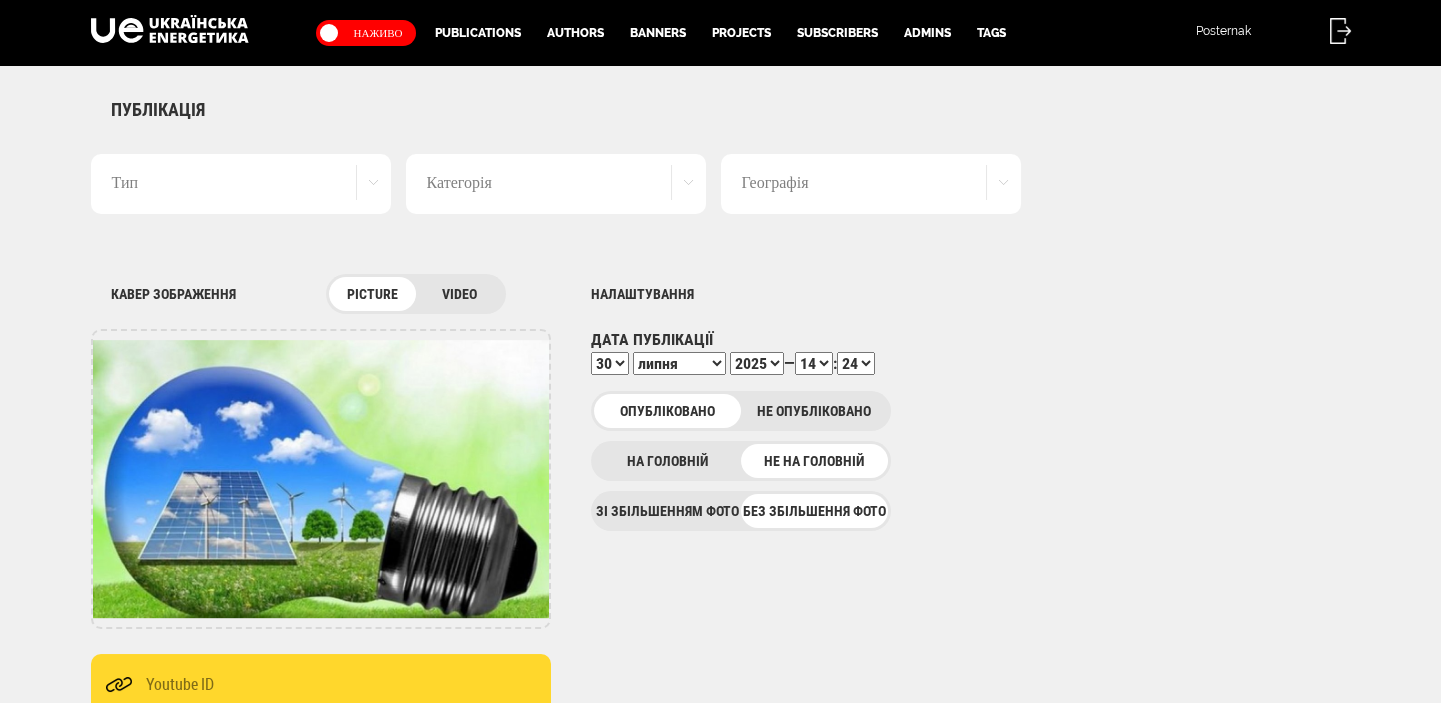 click on "Тип" at bounding box center [241, 184] 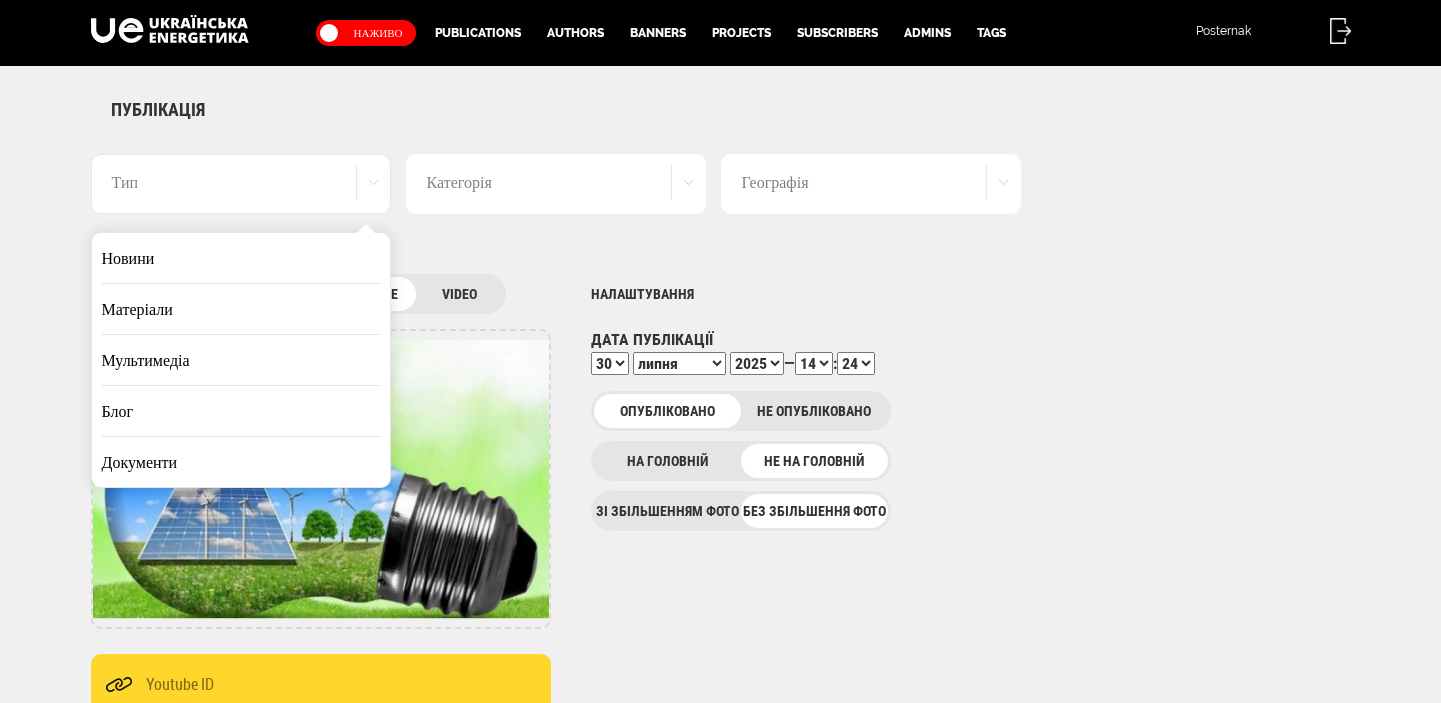 click on "Новини" at bounding box center [241, 258] 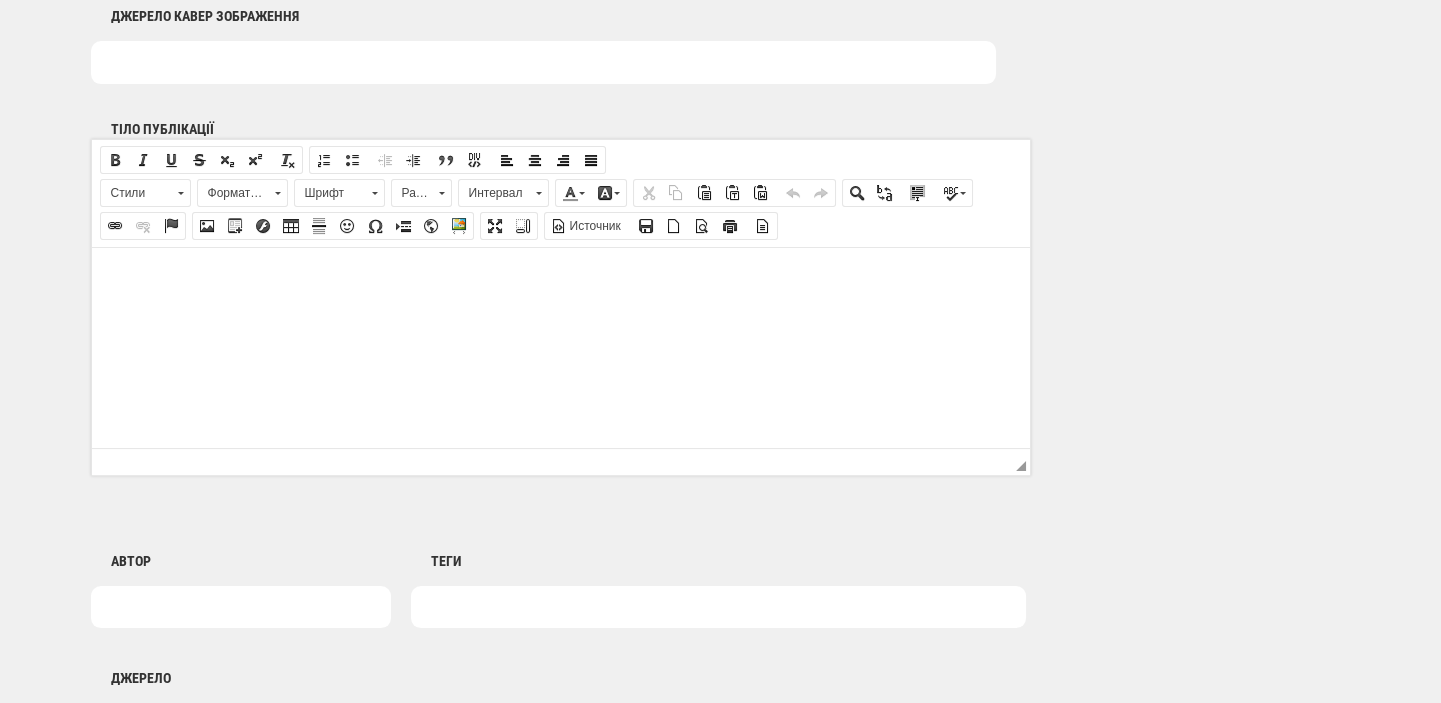 scroll, scrollTop: 1272, scrollLeft: 0, axis: vertical 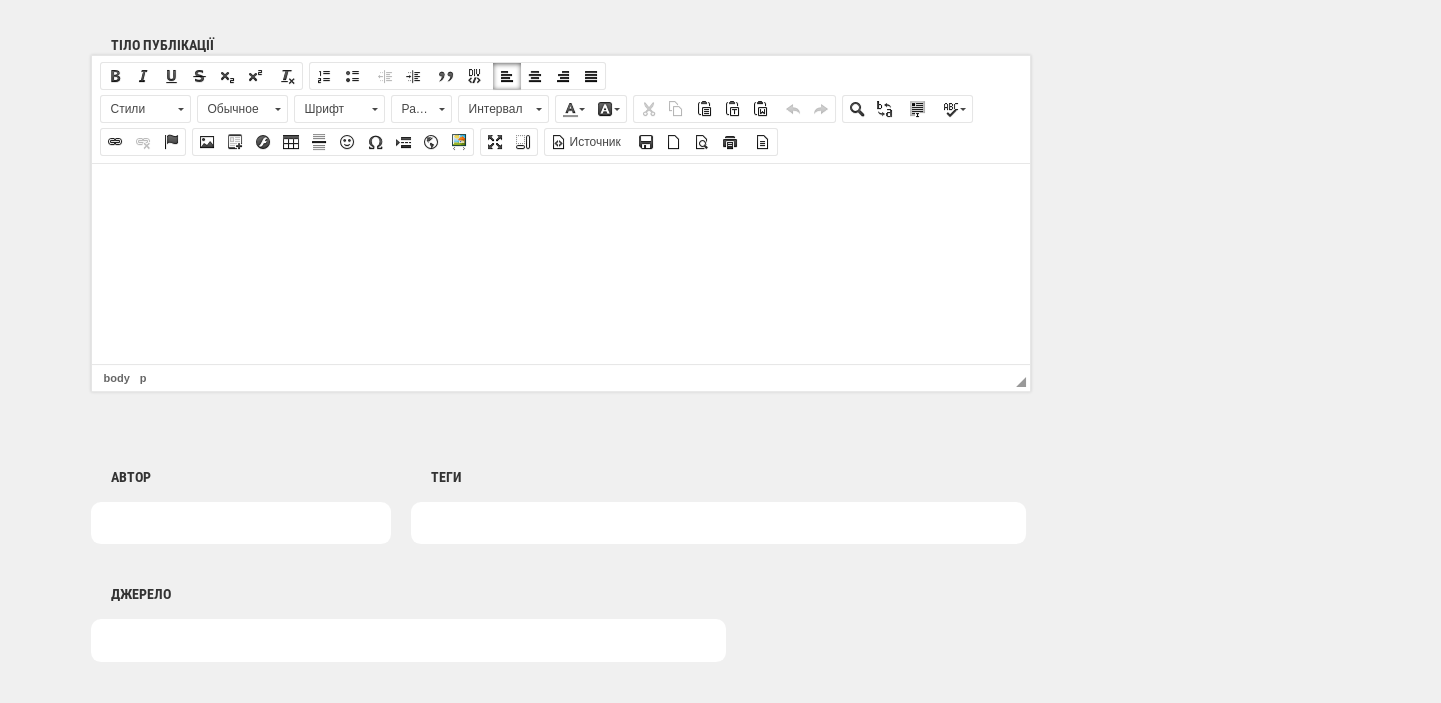 click at bounding box center (560, 193) 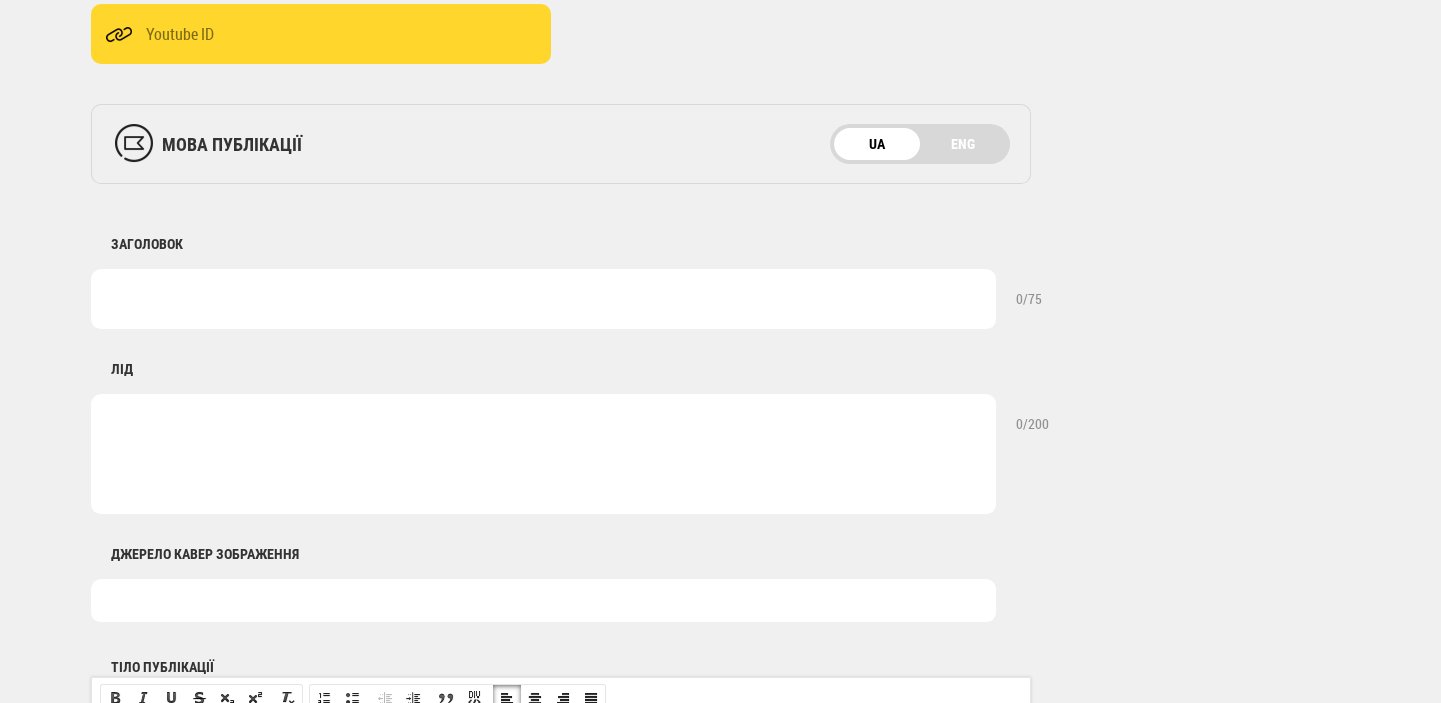 scroll, scrollTop: 636, scrollLeft: 0, axis: vertical 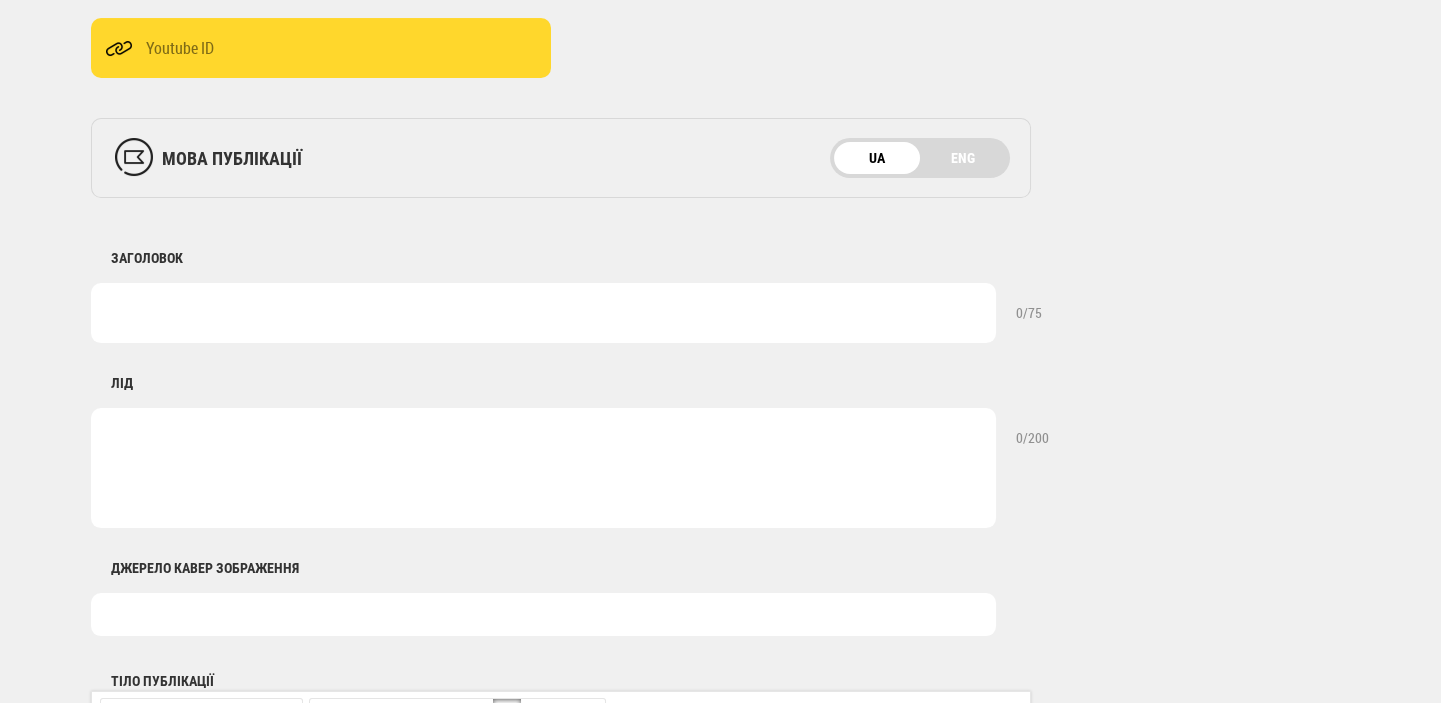 click at bounding box center [543, 614] 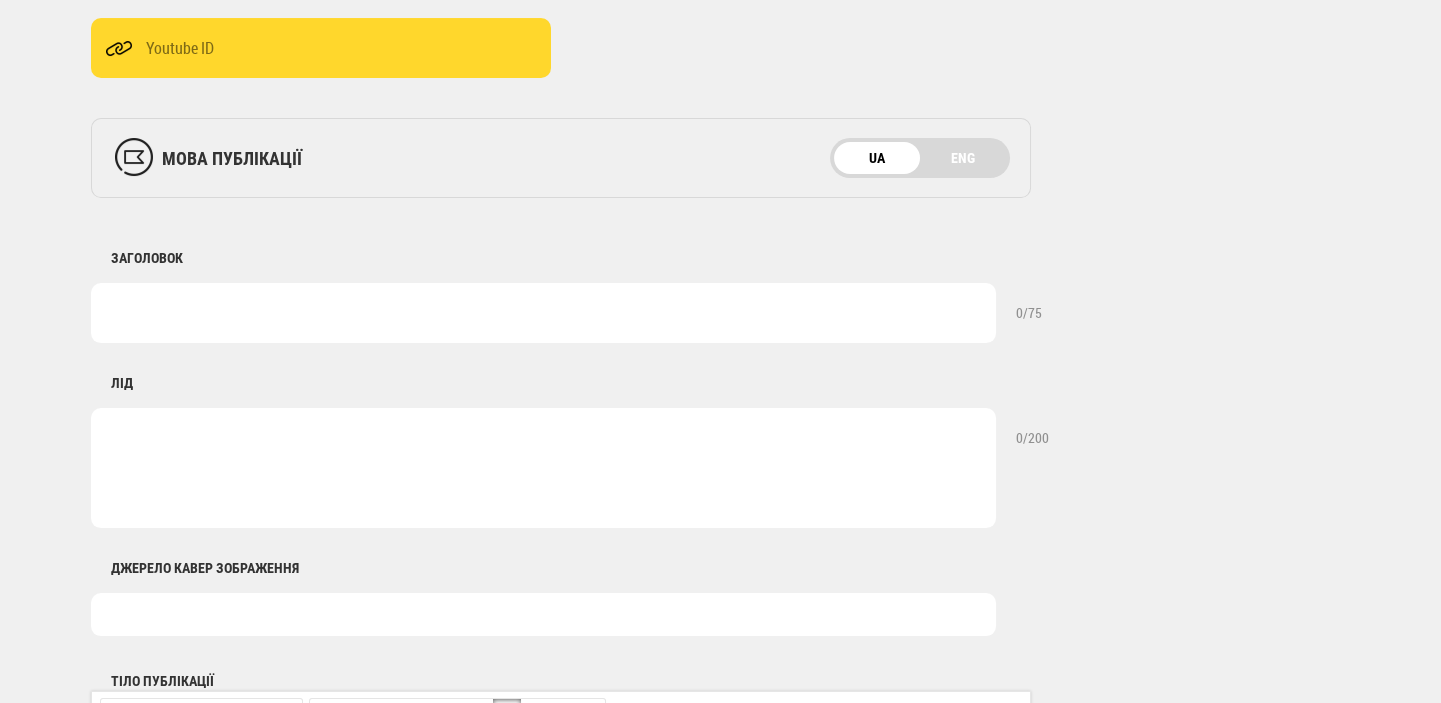 type on "Фото: Shutterstock" 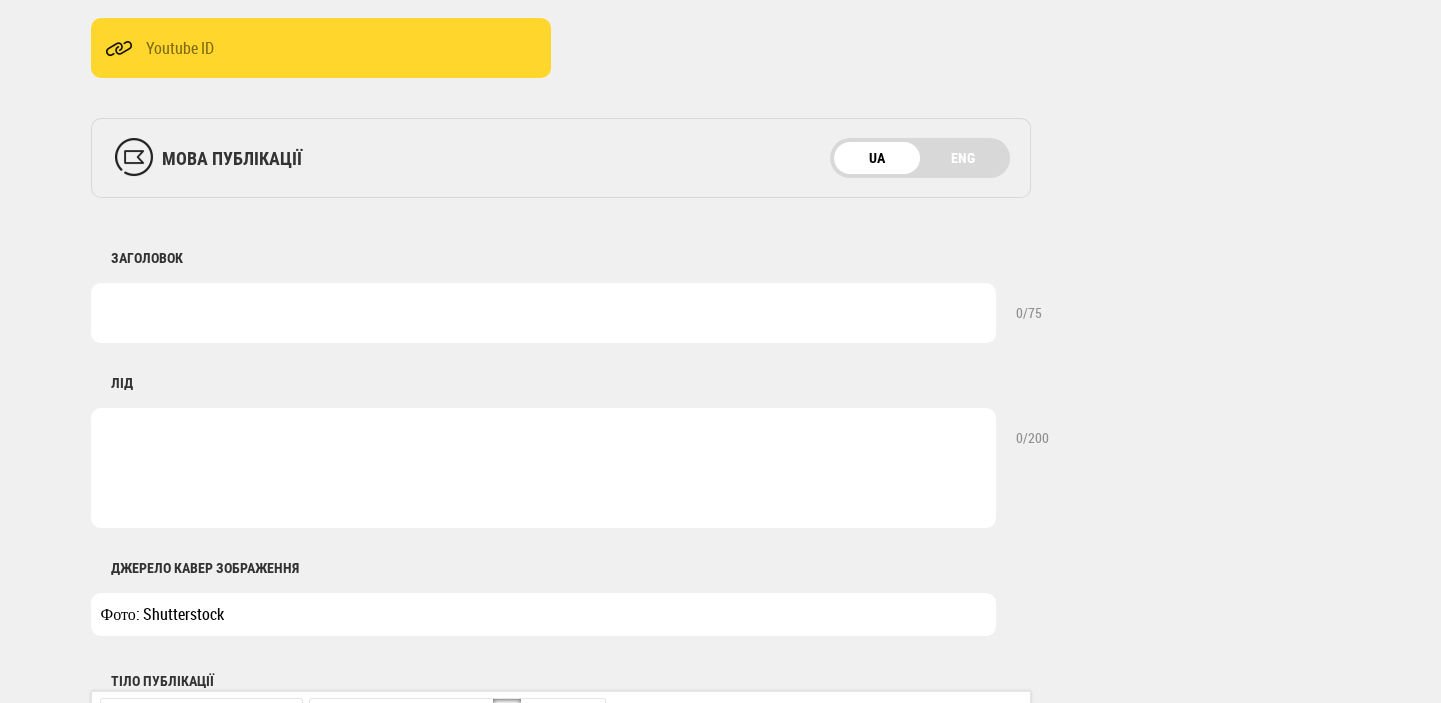 scroll, scrollTop: 1060, scrollLeft: 0, axis: vertical 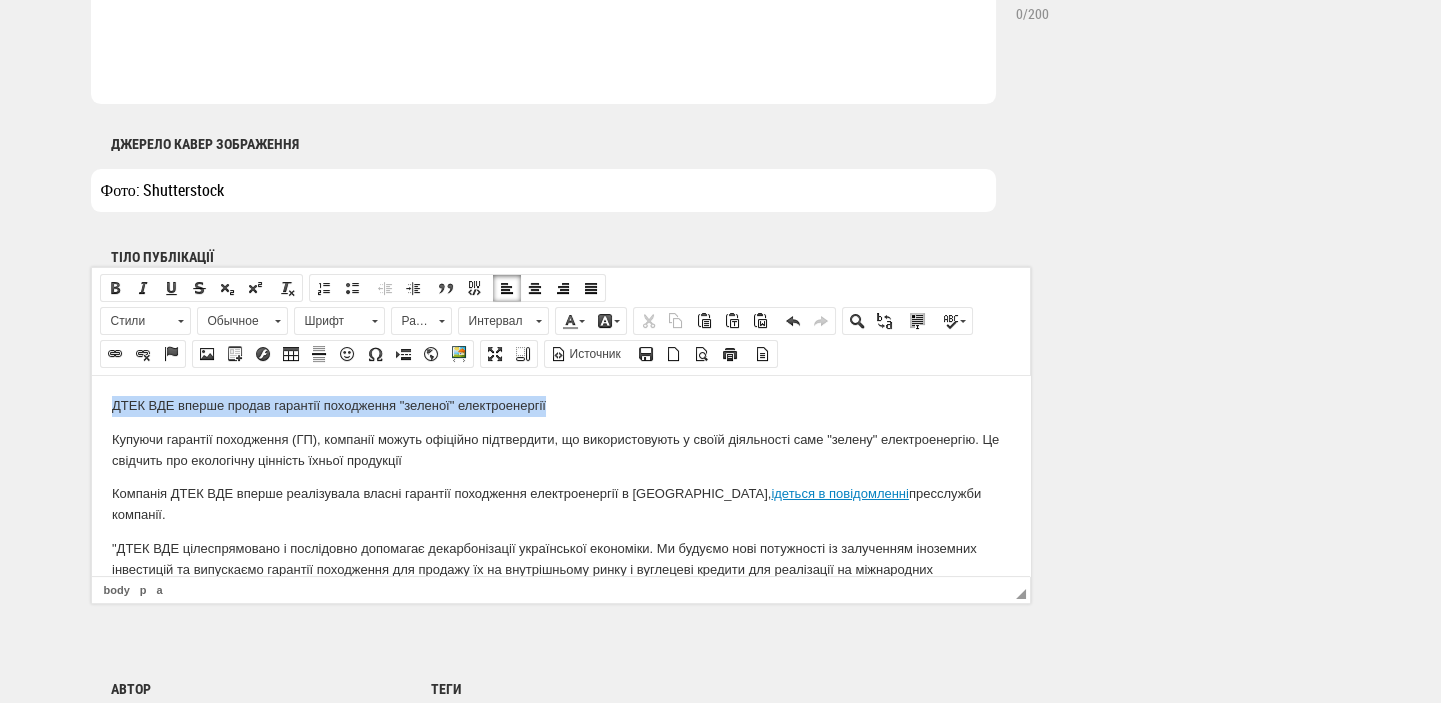 drag, startPoint x: 552, startPoint y: 413, endPoint x: 138, endPoint y: 801, distance: 567.3976 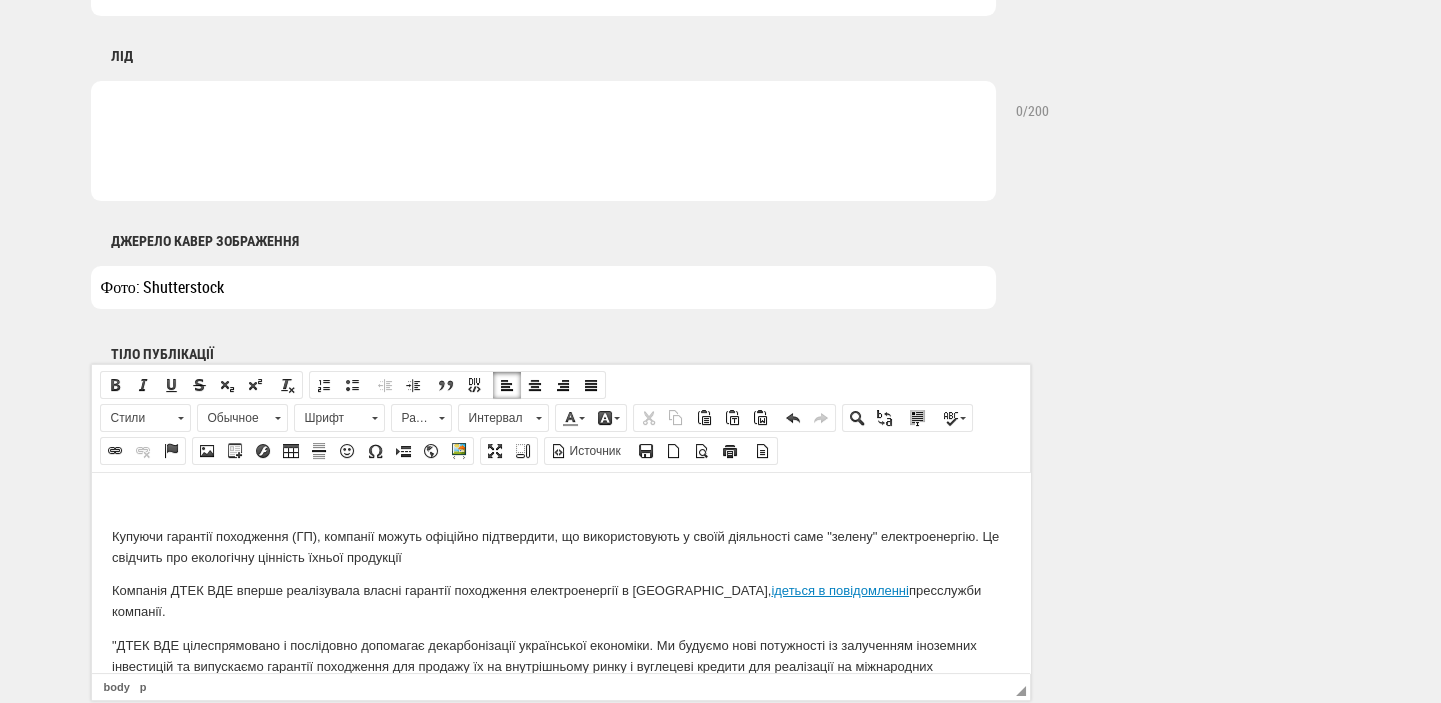 scroll, scrollTop: 636, scrollLeft: 0, axis: vertical 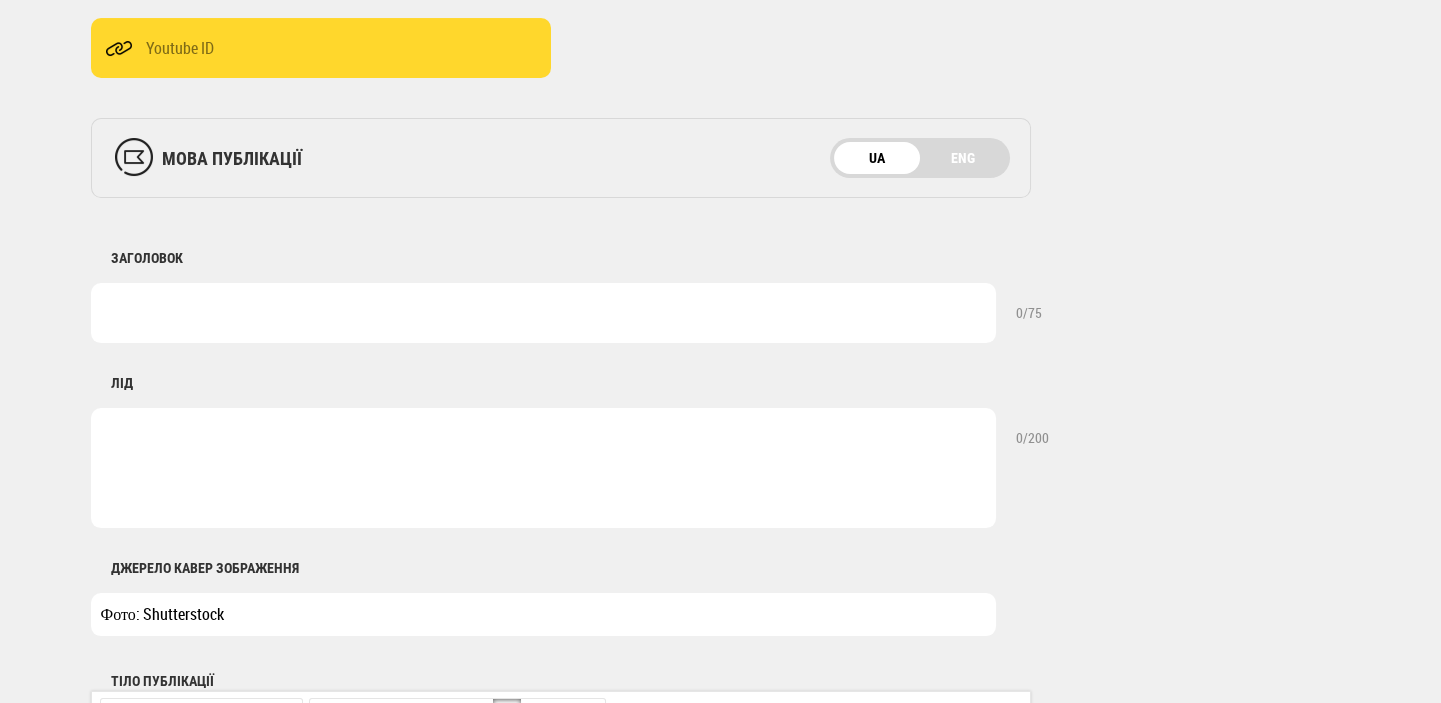 click at bounding box center [543, 313] 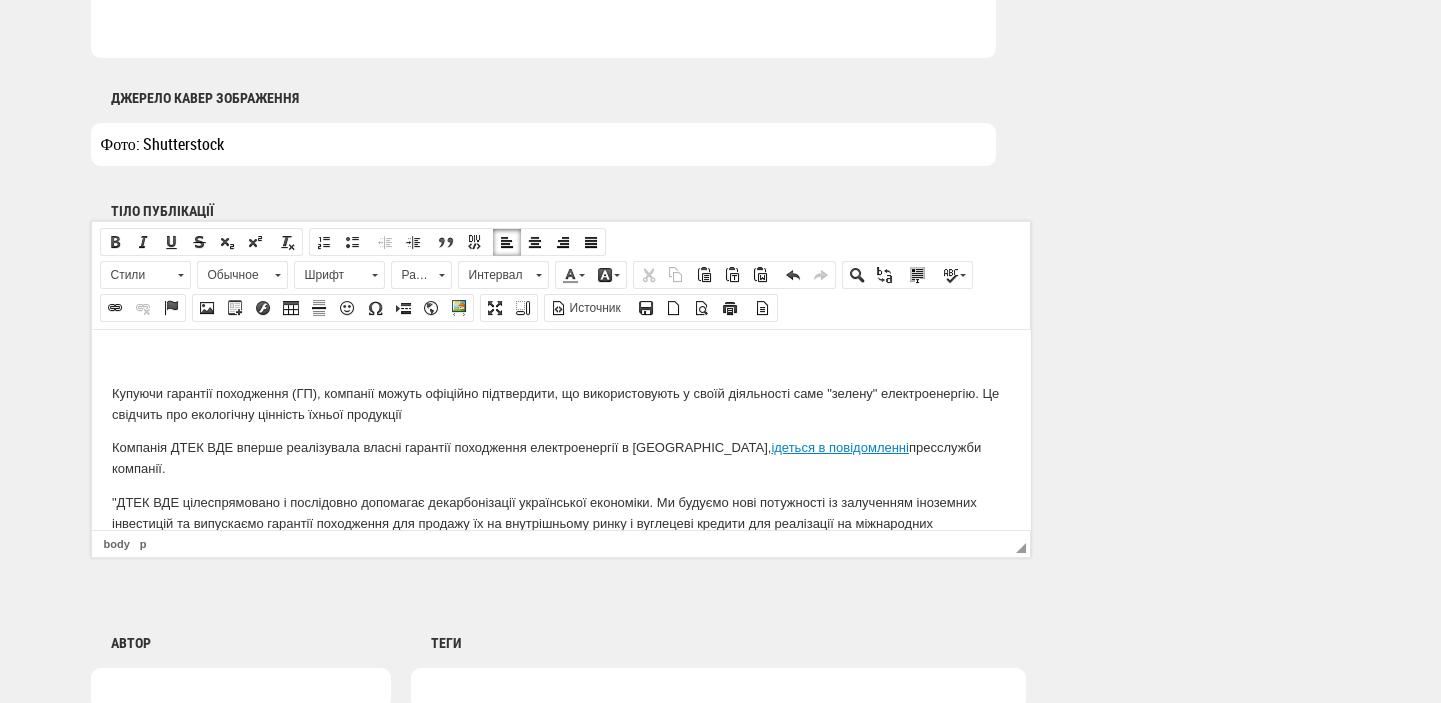 scroll, scrollTop: 1272, scrollLeft: 0, axis: vertical 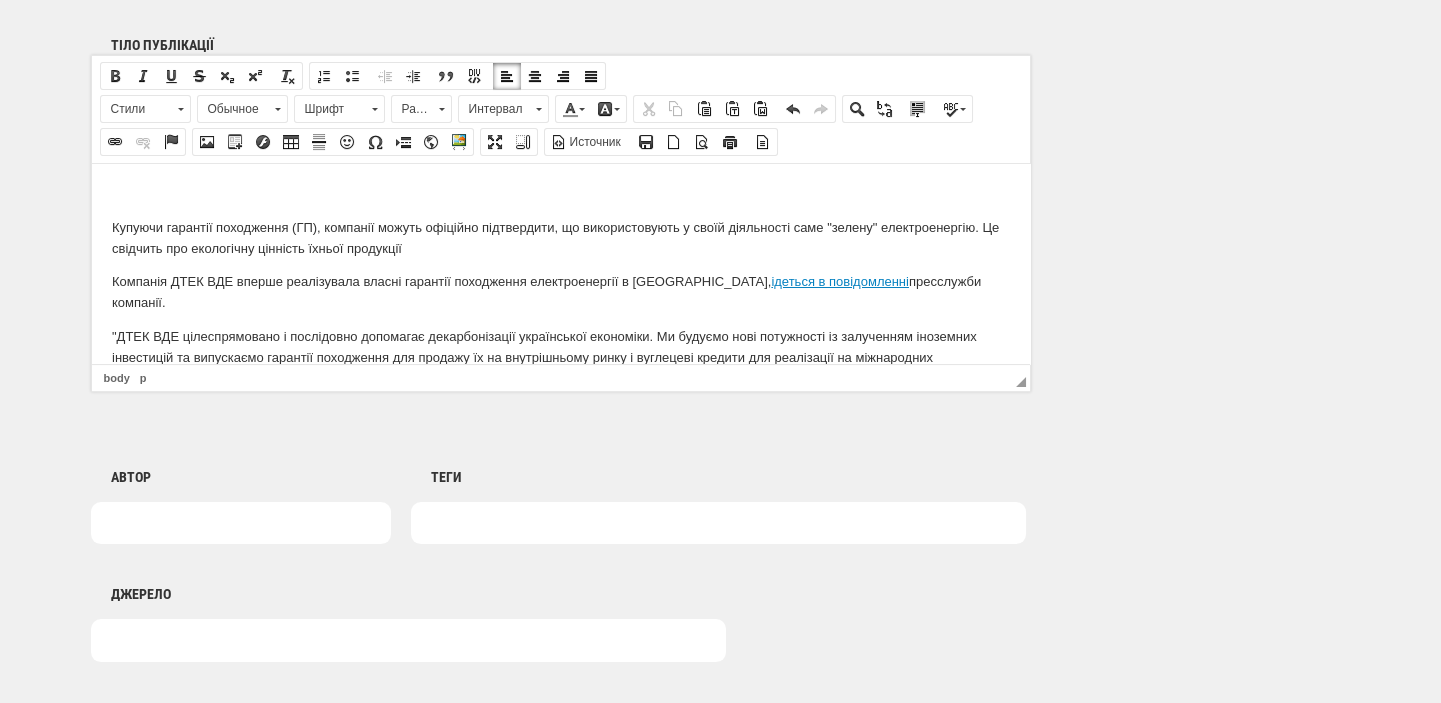 type on "ДТЕК ВДЕ вперше продав гарантії походження "зеленої" електроенергії" 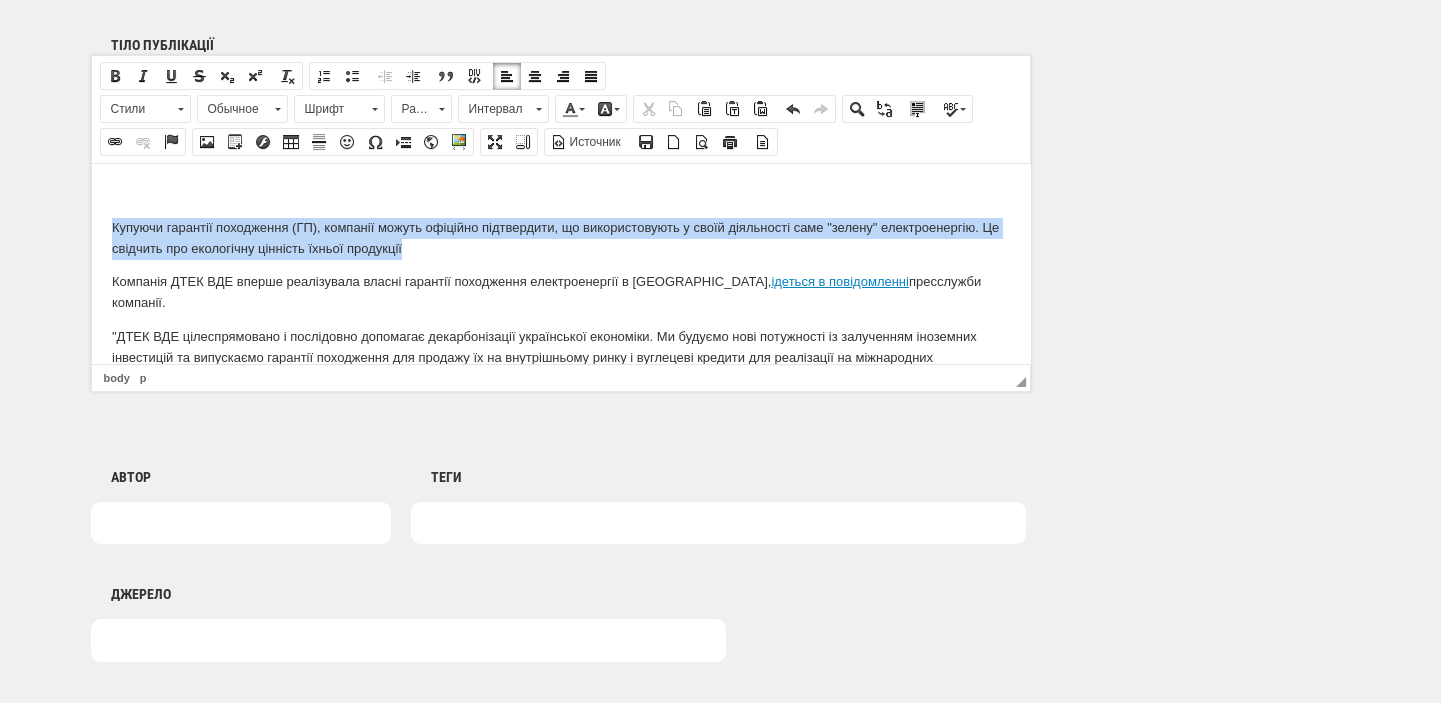 drag, startPoint x: 429, startPoint y: 243, endPoint x: 175, endPoint y: 430, distance: 315.4124 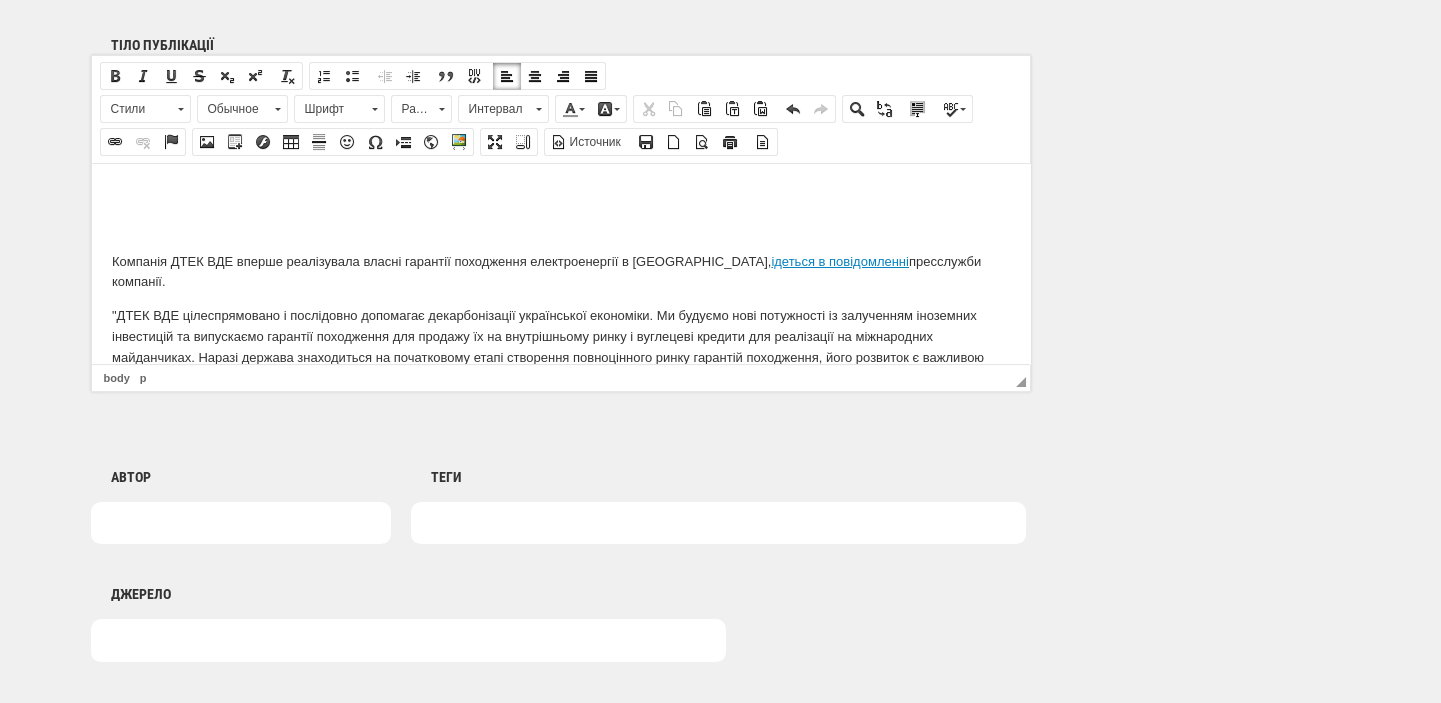 scroll, scrollTop: 848, scrollLeft: 0, axis: vertical 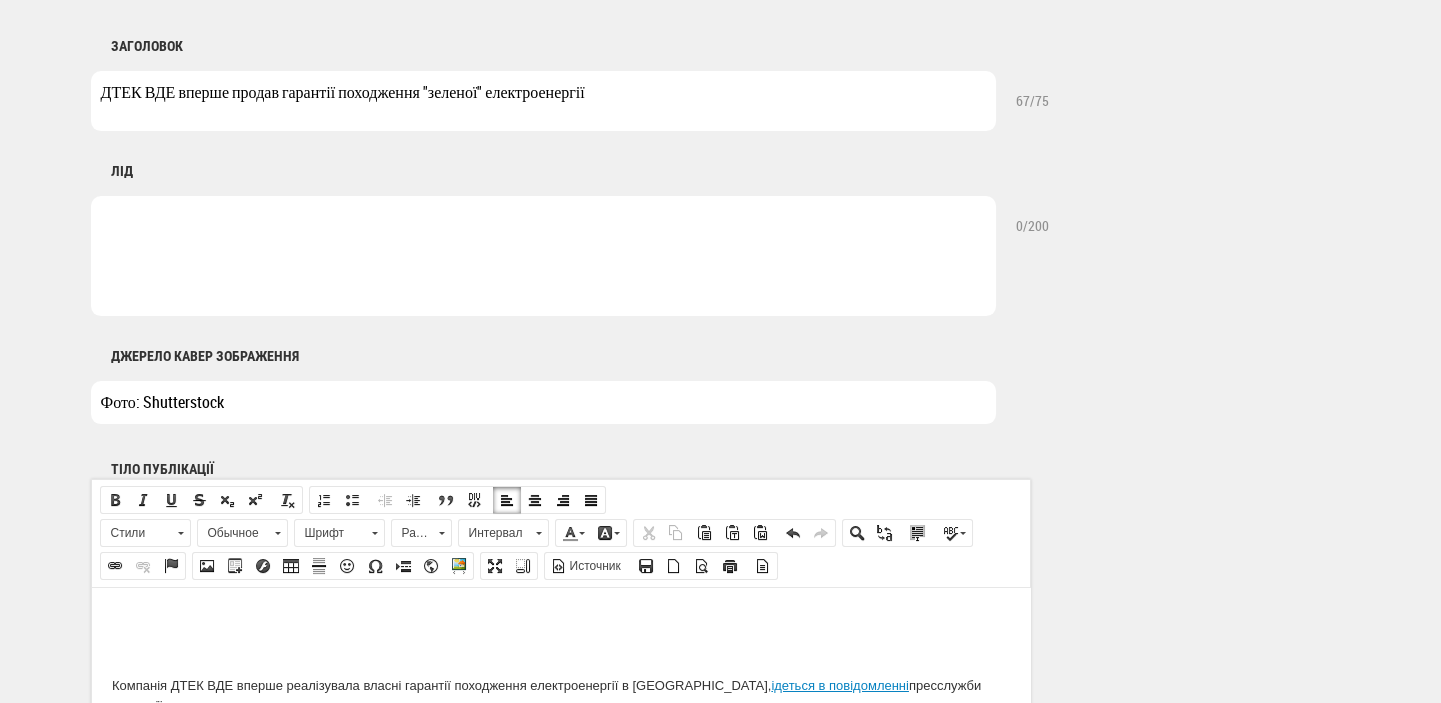 click at bounding box center [543, 256] 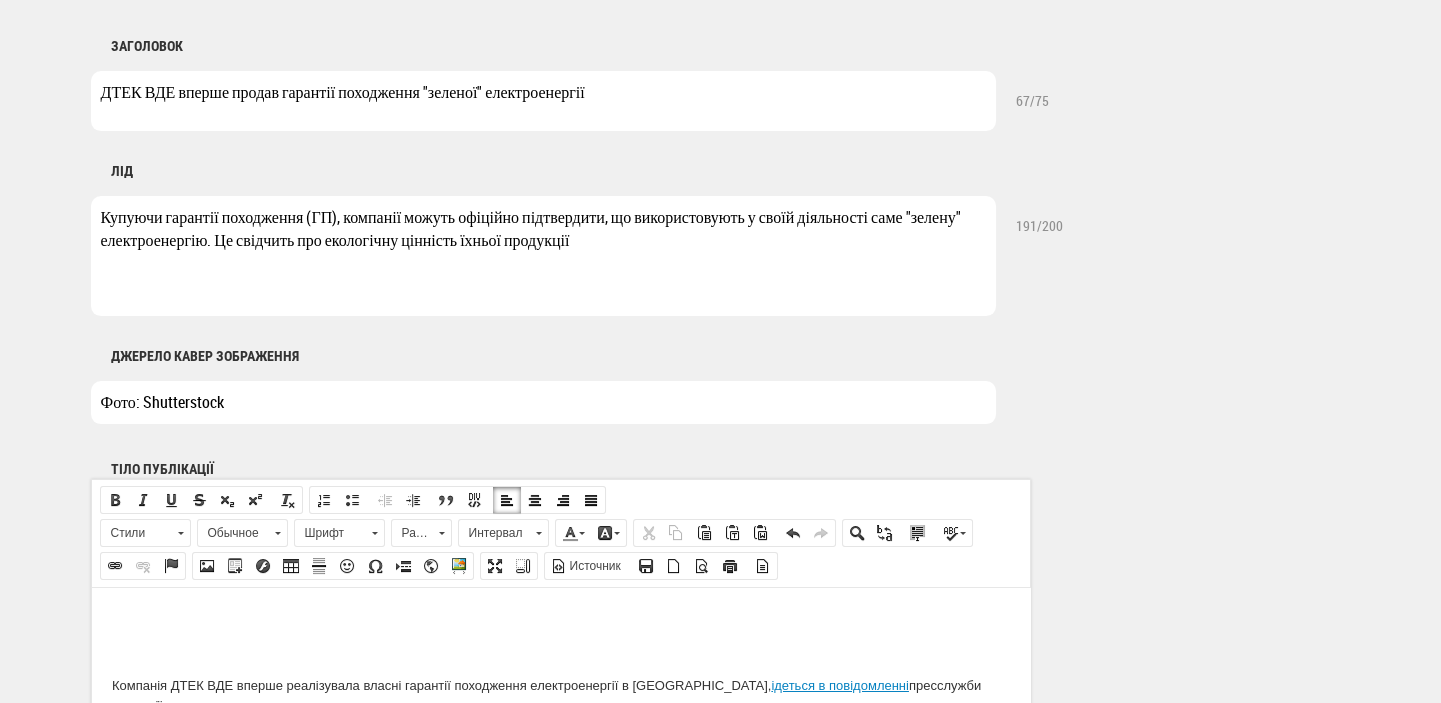 type on "Купуючи гарантії походження (ГП), компанії можуть офіційно підтвердити, що використовують у своїй діяльності саме "зелену" електроенергію. Це свідчить про екологічну цінність їхньої продукції" 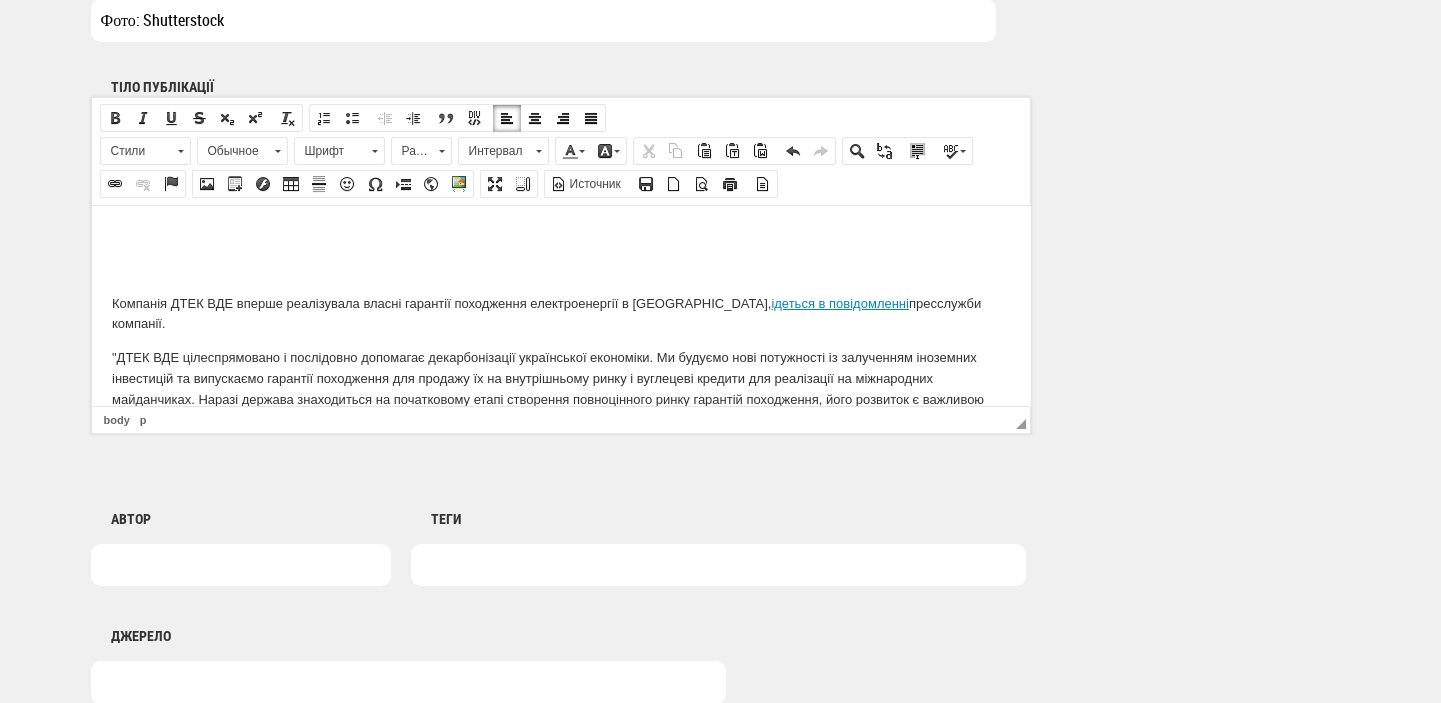 scroll, scrollTop: 1060, scrollLeft: 0, axis: vertical 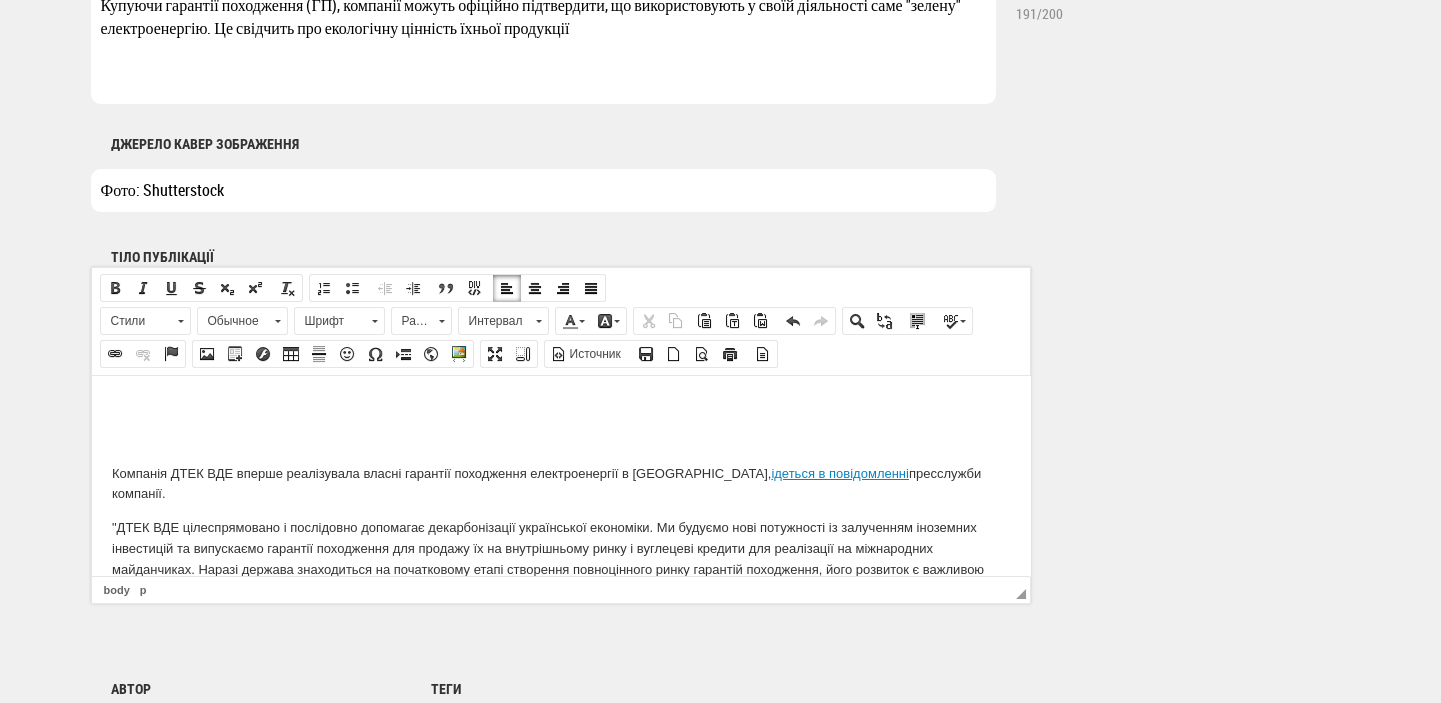 click at bounding box center (560, 405) 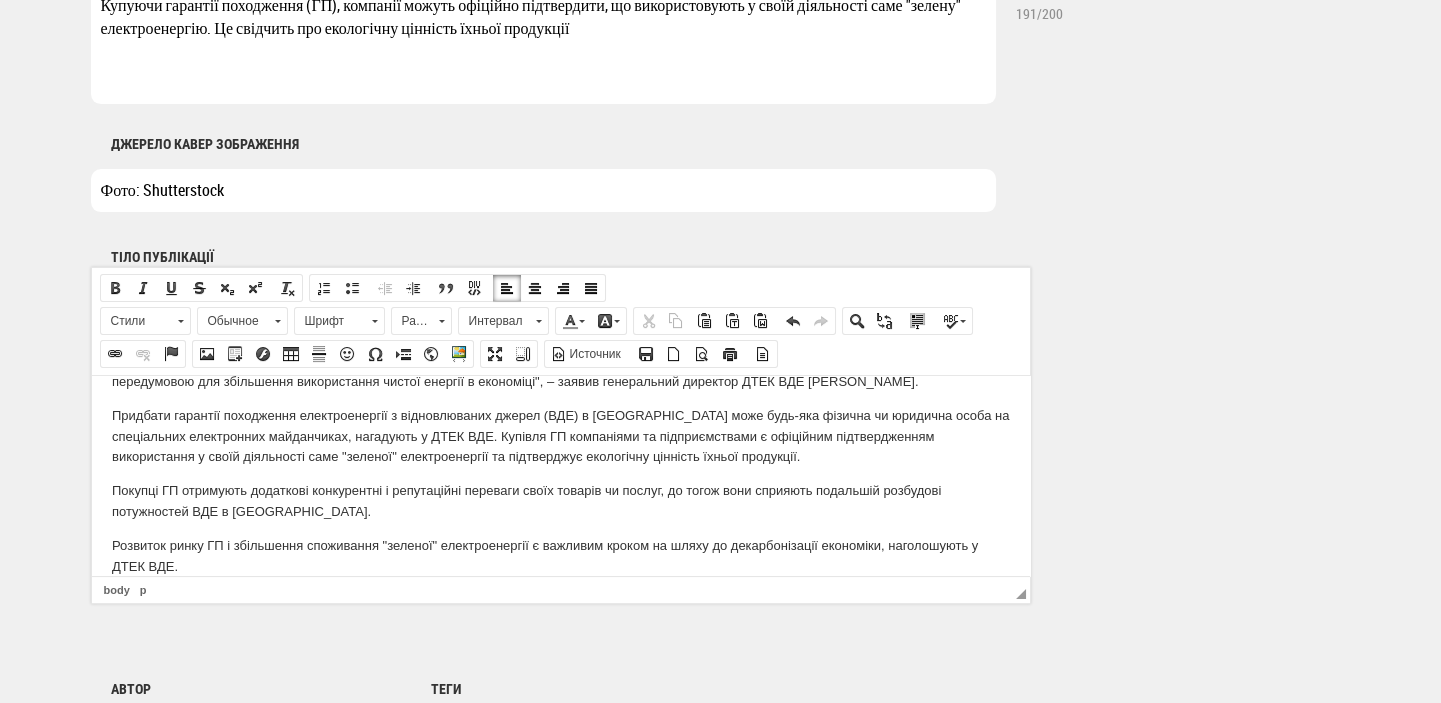 scroll, scrollTop: 175, scrollLeft: 0, axis: vertical 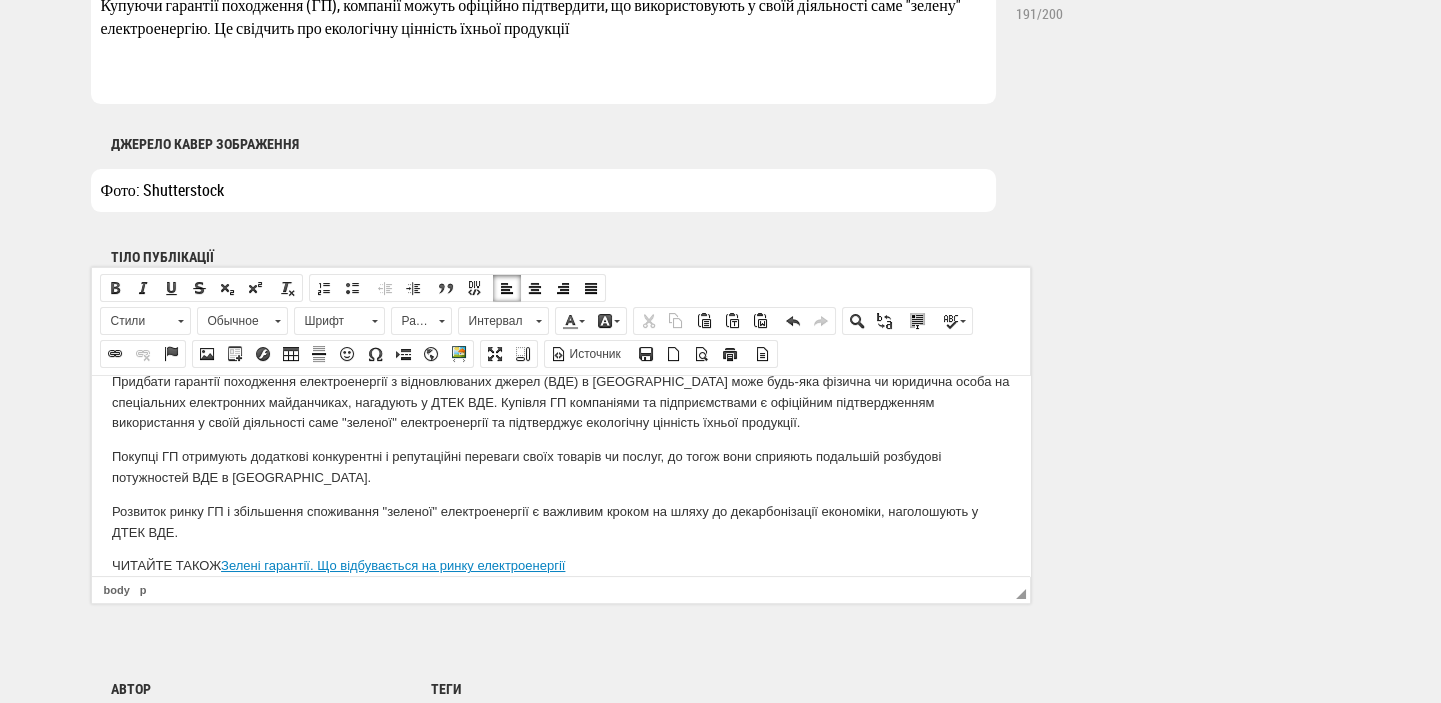 click on "Розвиток ринку ГП і збільшення споживання "зеленої" електроенергії є важливим кроком на шляху до декарбонізації економіки, наголошують у ДТЕК ВДЕ." at bounding box center [560, 522] 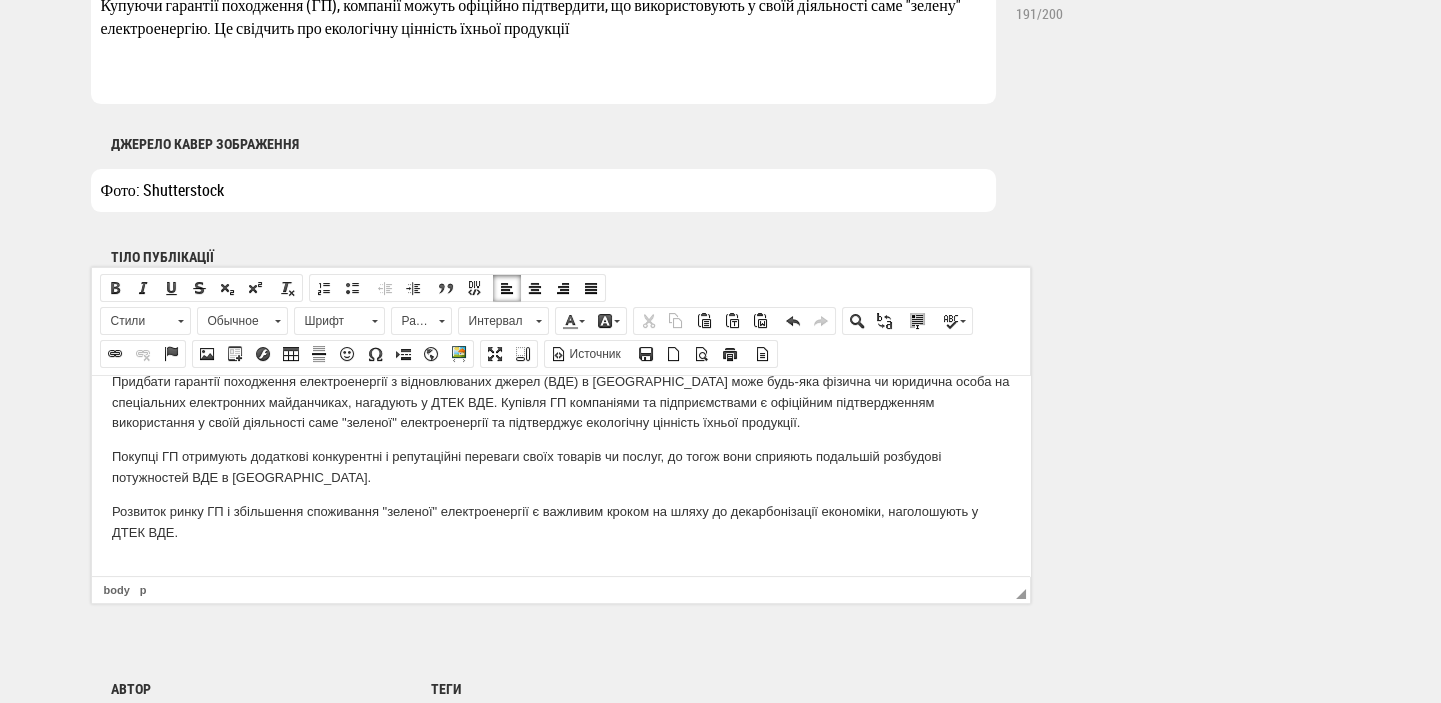 type 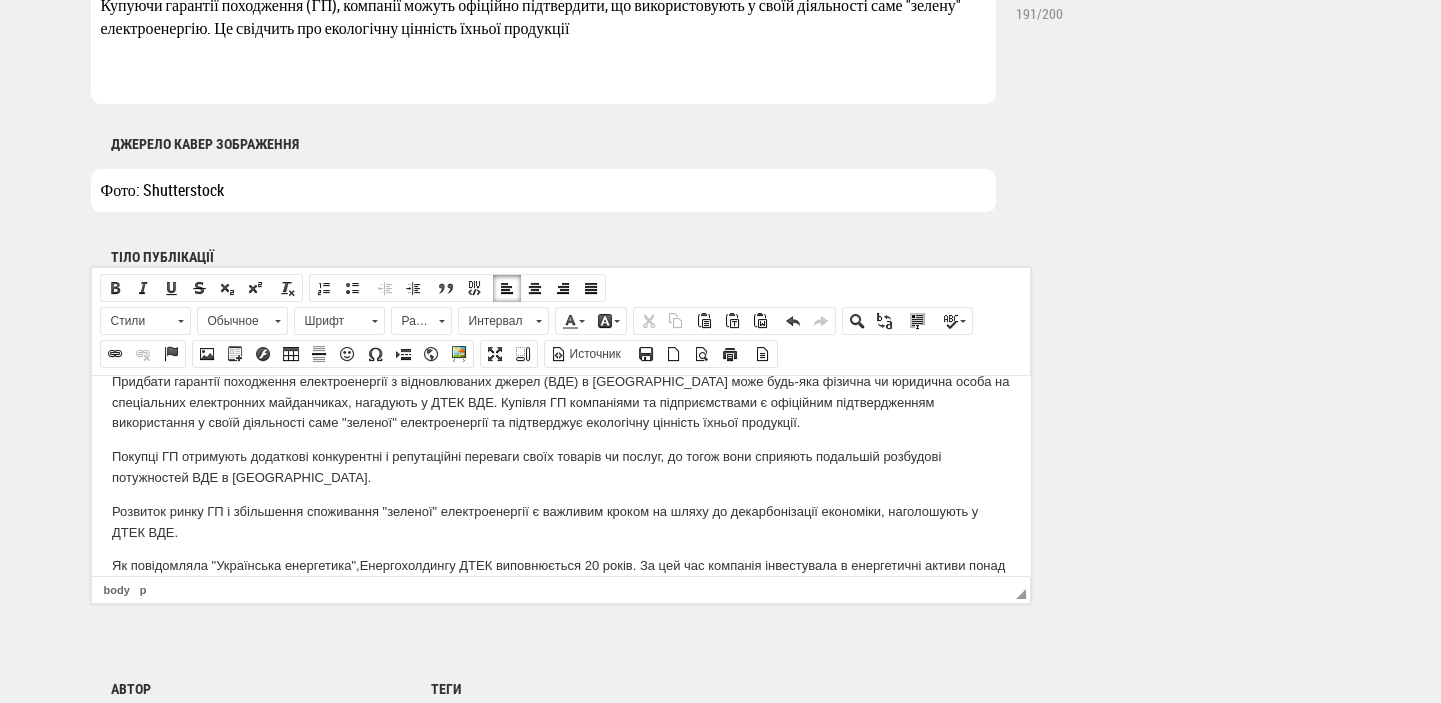 click on "Як повідомляла "Українська енергетика",  Енергохолдингу ДТЕК виповнюється 20 років. За цей час компанія інвестувала в енергетичні активи понад €12,5 млрд, зокрема €1,64 млрд – у розвиток відновлюваних джерел енергії (ВДЕ)" at bounding box center [560, 576] 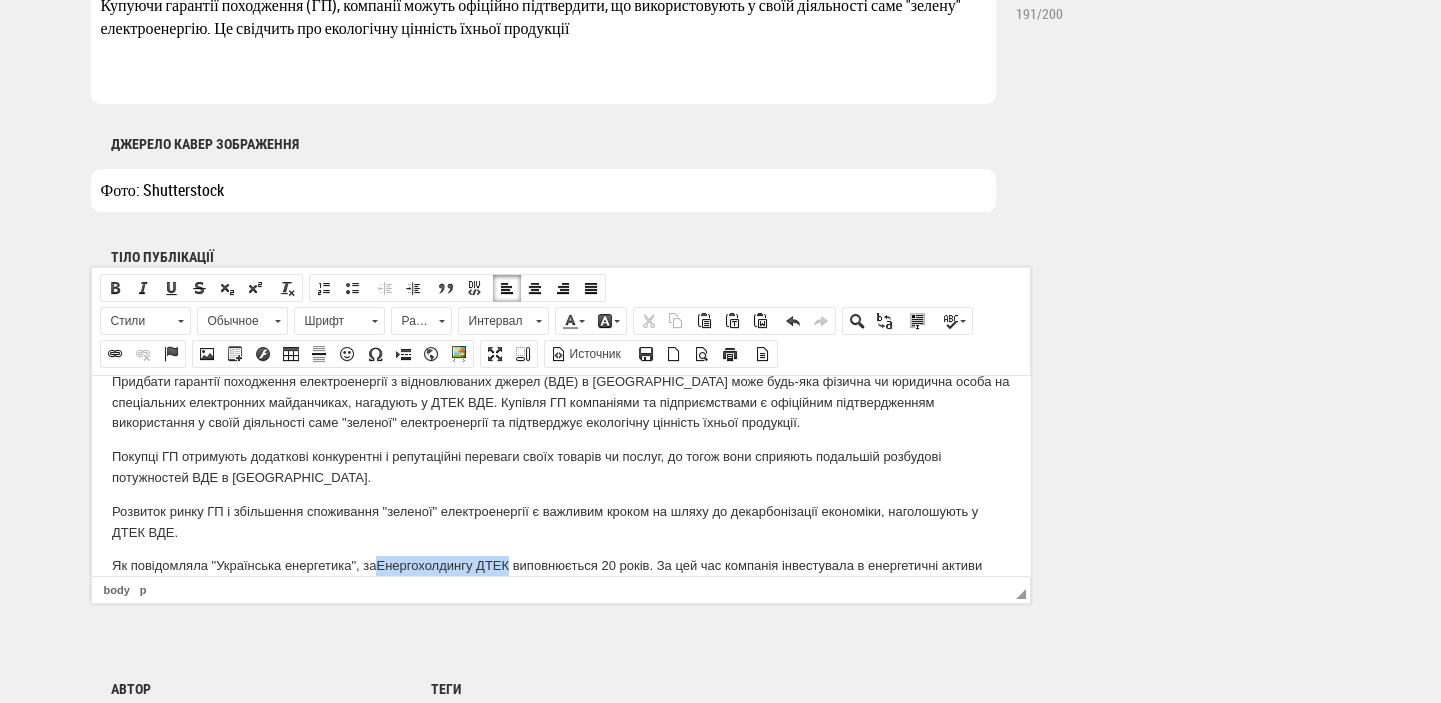 drag, startPoint x: 378, startPoint y: 545, endPoint x: 509, endPoint y: 541, distance: 131.06105 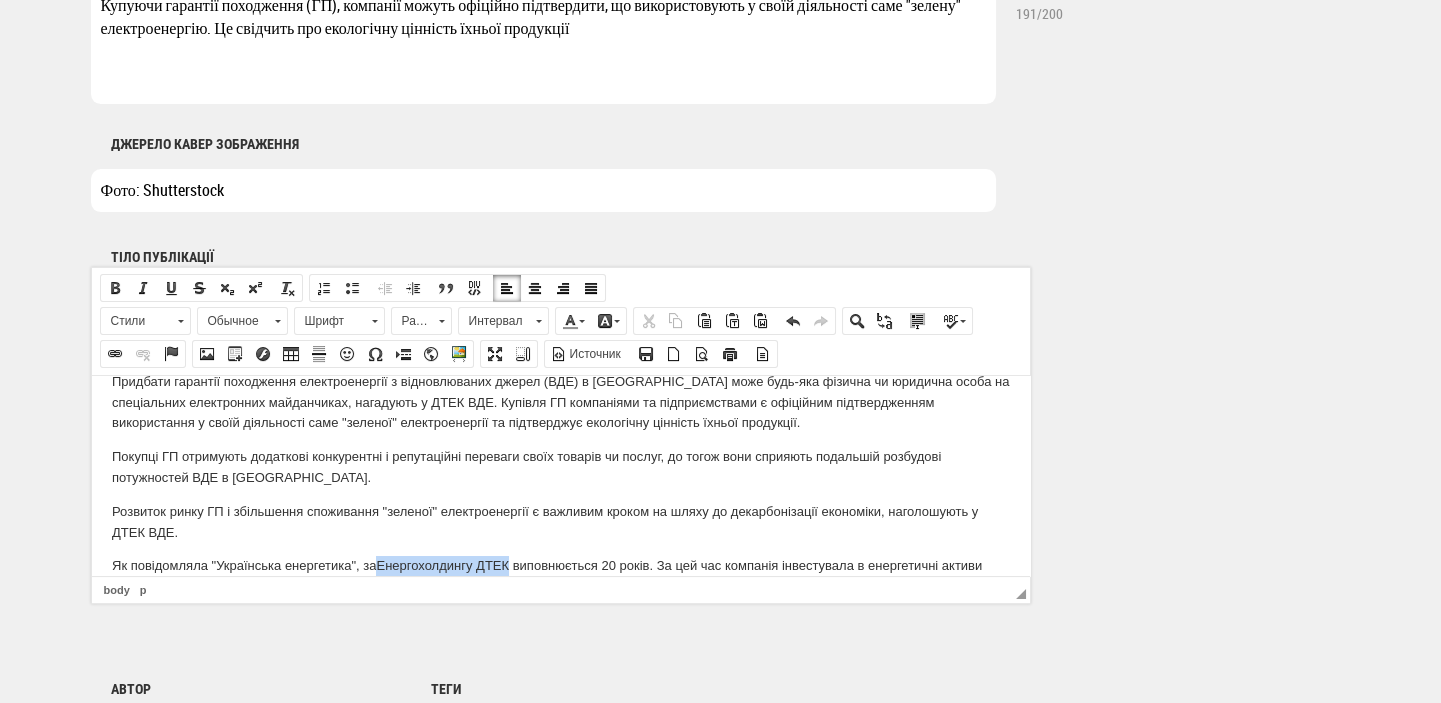 click on "Як повідомляла "Українська енергетика", за  Енергохолдингу ДТЕК виповнюється 20 років. За цей час компанія інвестувала в енергетичні активи понад €12,5 млрд, зокрема €1,64 млрд – у розвиток відновлюваних джерел енергії (ВДЕ)" at bounding box center (560, 576) 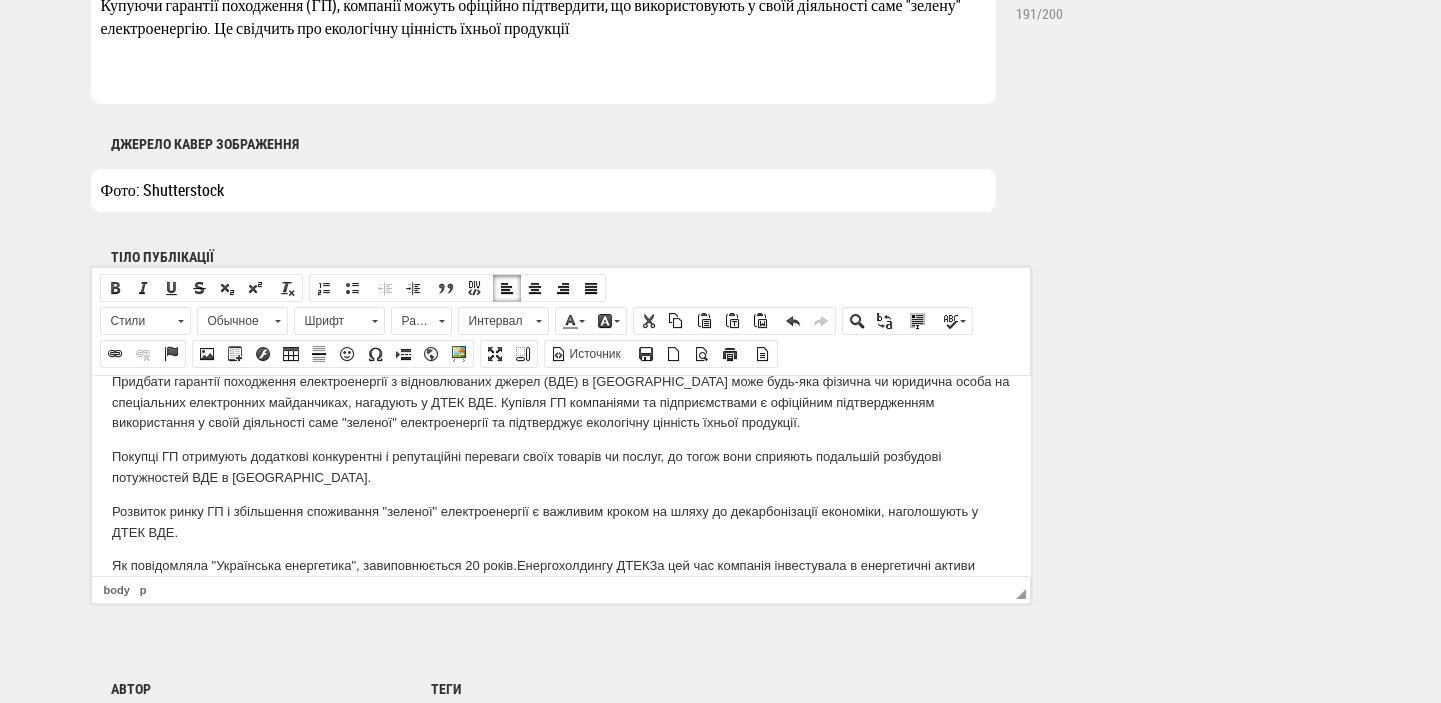 click on "Як повідомляла "Українська енергетика", за   виповнюється 20 років. Енергохолдингу ДТЕК  За цей час компанія інвестувала в енергетичні активи понад €12,5 млрд, зокрема €1,64 млрд – у розвиток відновлюваних джерел енергії (ВДЕ)" at bounding box center (560, 576) 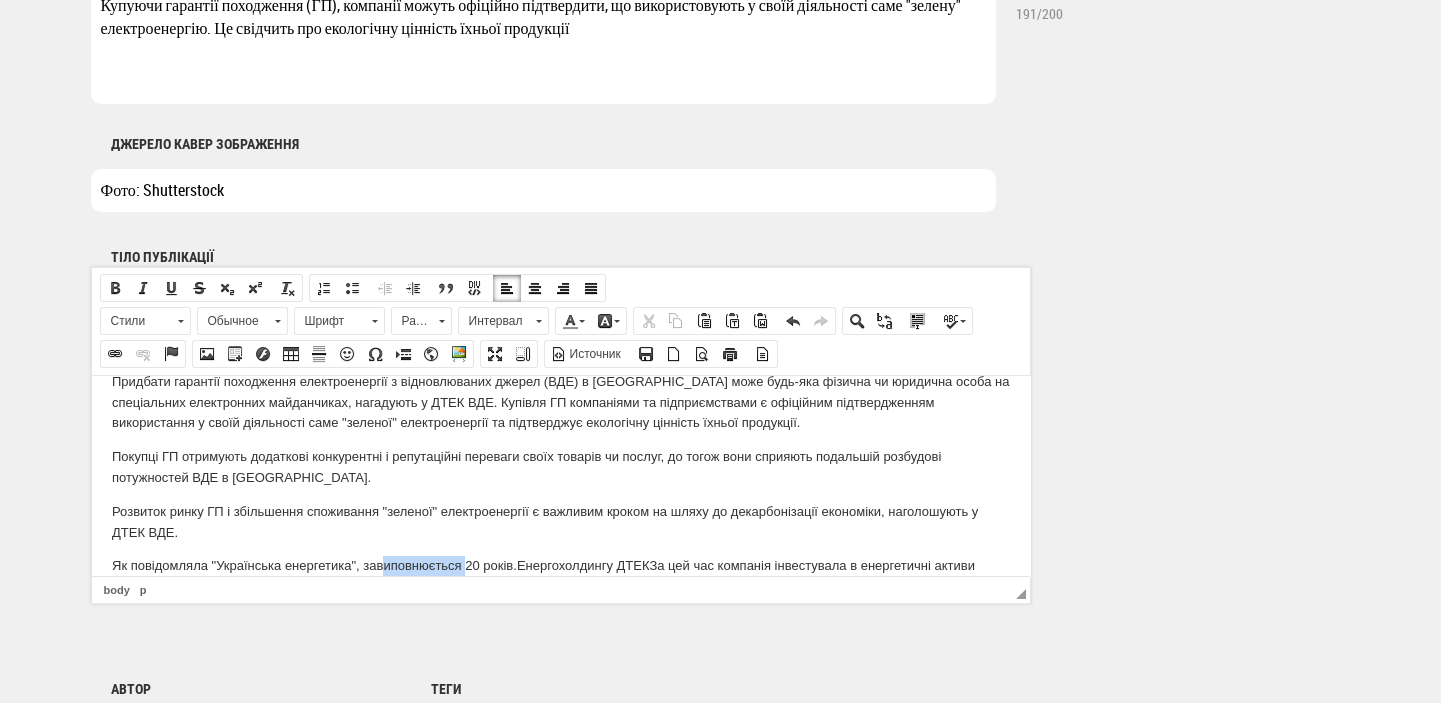 drag, startPoint x: 381, startPoint y: 540, endPoint x: 475, endPoint y: 530, distance: 94.53042 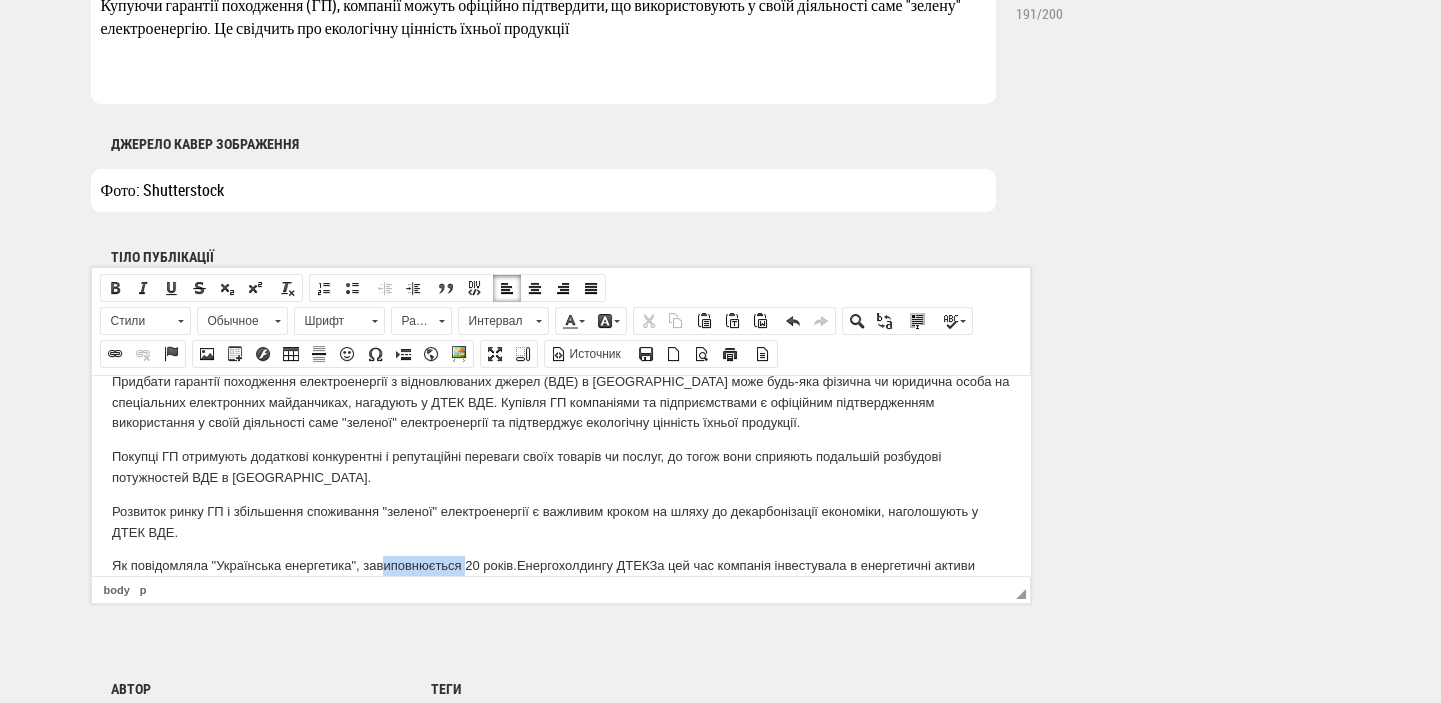 click on "Як повідомляла "Українська енергетика", за   виповнюється 20 років. Енергохолдингу ДТЕК  За цей час компанія інвестувала в енергетичні активи понад €12,5 млрд, зокрема €1,64 млрд – у розвиток відновлюваних джерел енергії (ВДЕ)" at bounding box center [560, 576] 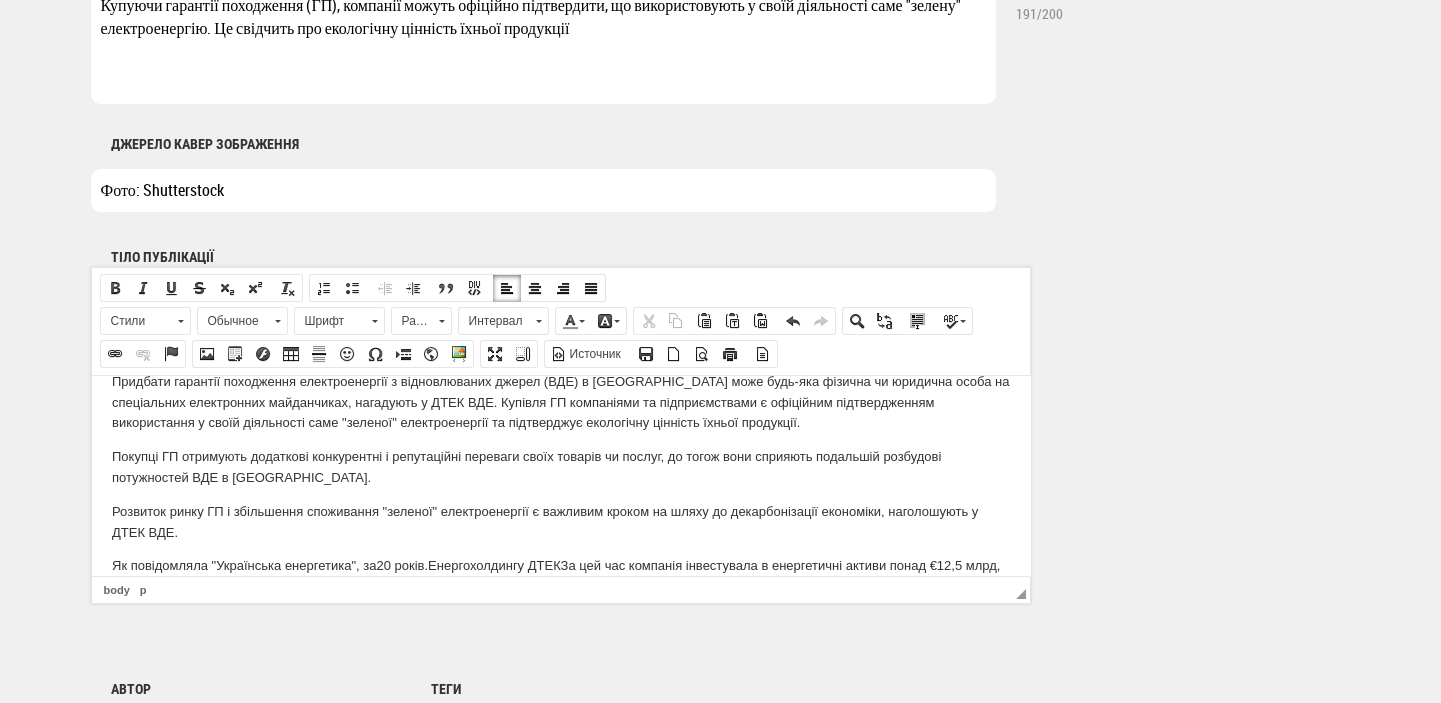 click on "Як повідомляла "Українська енергетика", за  20 років. Енергохолдингу ДТЕК  За цей час компанія інвестувала в енергетичні активи понад €12,5 млрд, зокрема €1,64 млрд – у розвиток відновлюваних джерел енергії (ВДЕ)" at bounding box center (560, 576) 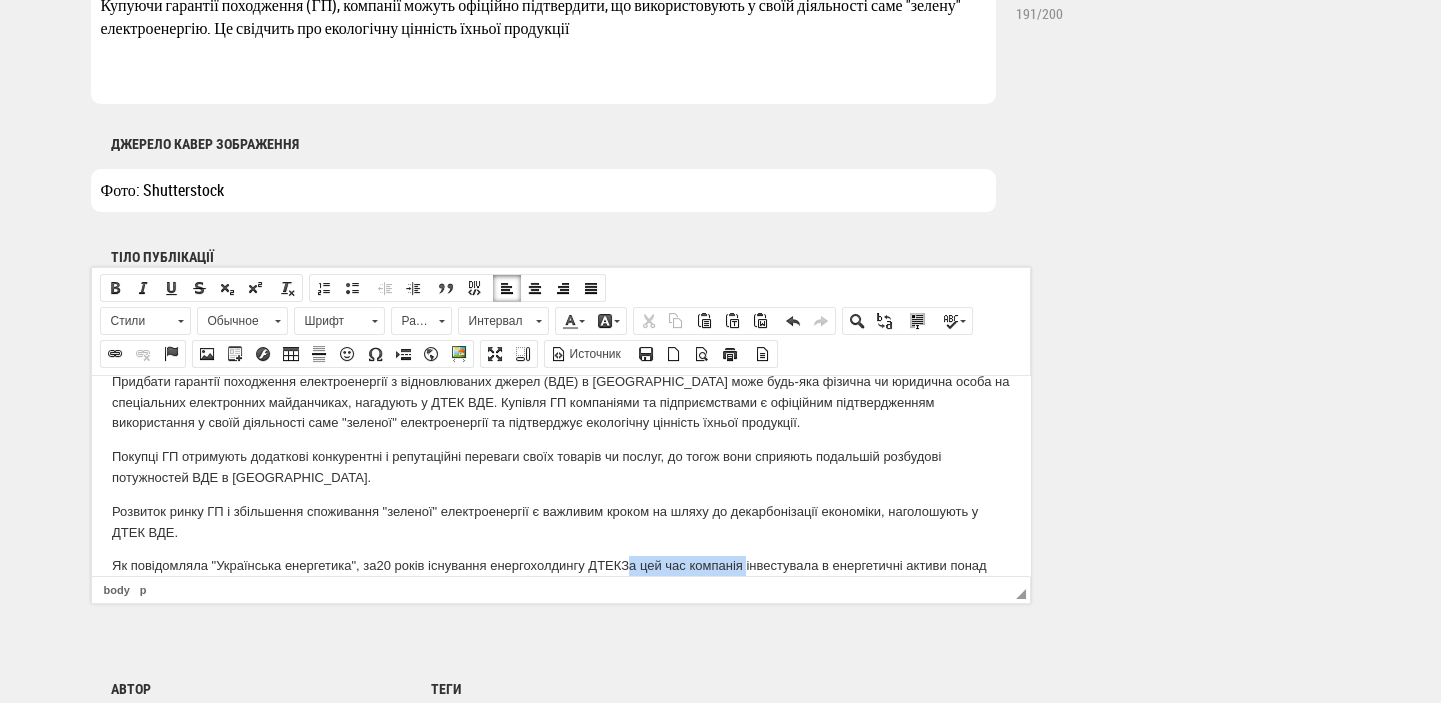 drag, startPoint x: 627, startPoint y: 538, endPoint x: 752, endPoint y: 534, distance: 125.06398 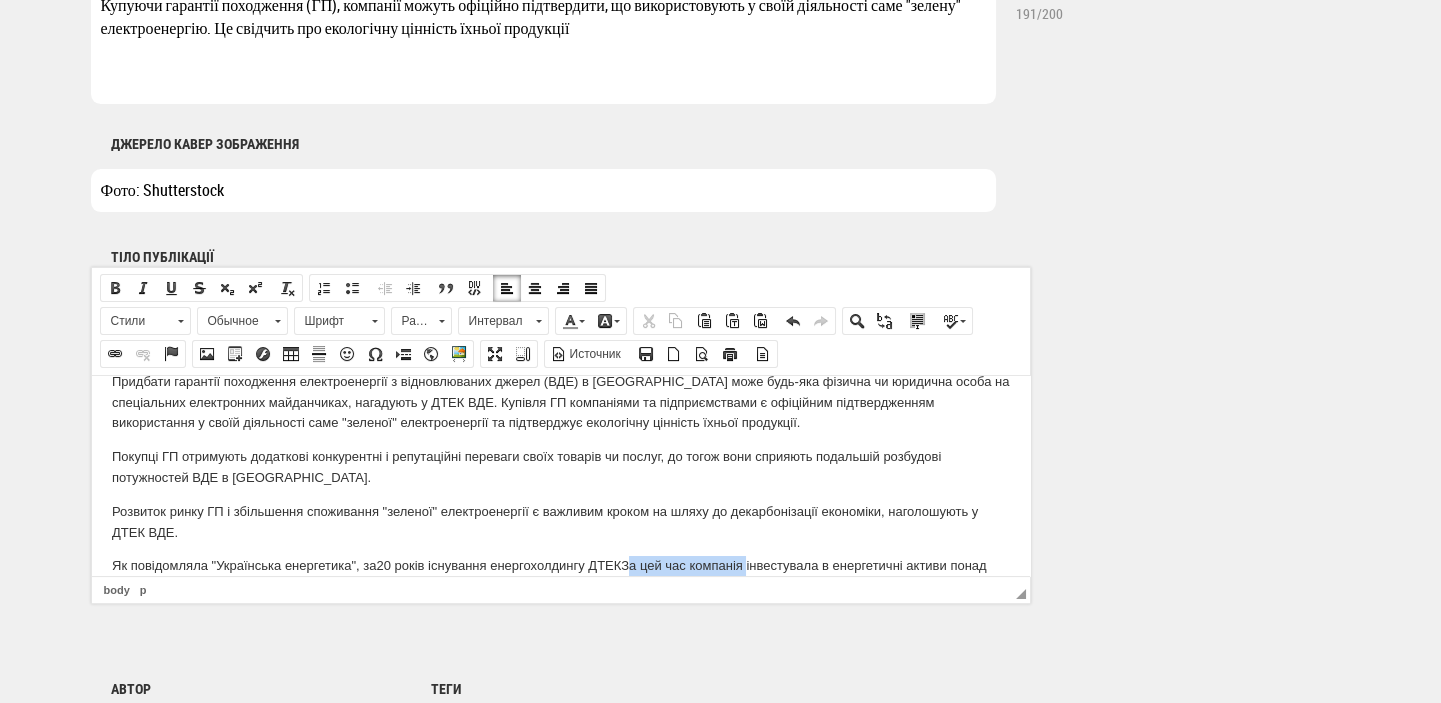 click on "Як повідомляла "Українська енергетика", за  20 років існування е нергохолдингу ДТЕК  За цей час компанія інвестувала в енергетичні активи понад €12,5 млрд, зокрема €1,64 млрд – у розвиток відновлюваних джерел енергії (ВДЕ)" at bounding box center [560, 576] 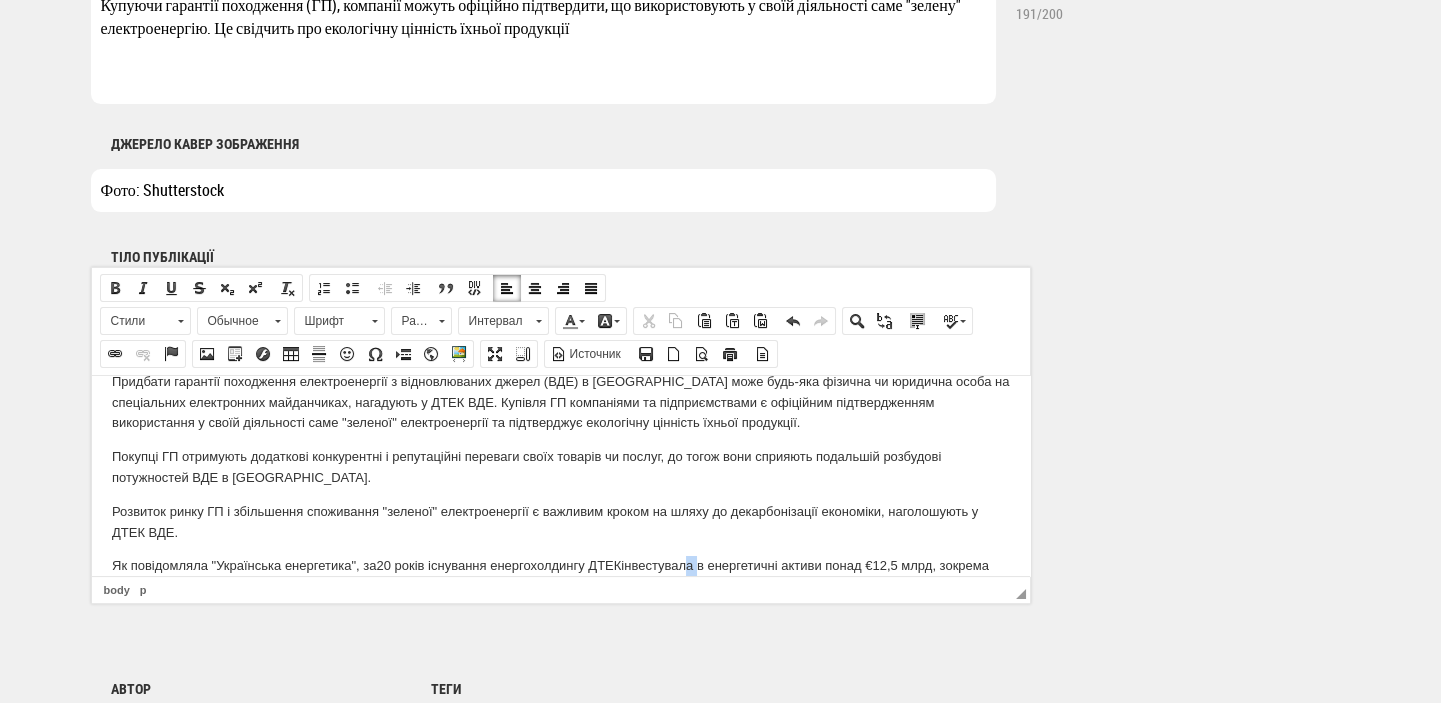 drag, startPoint x: 684, startPoint y: 547, endPoint x: 698, endPoint y: 547, distance: 14 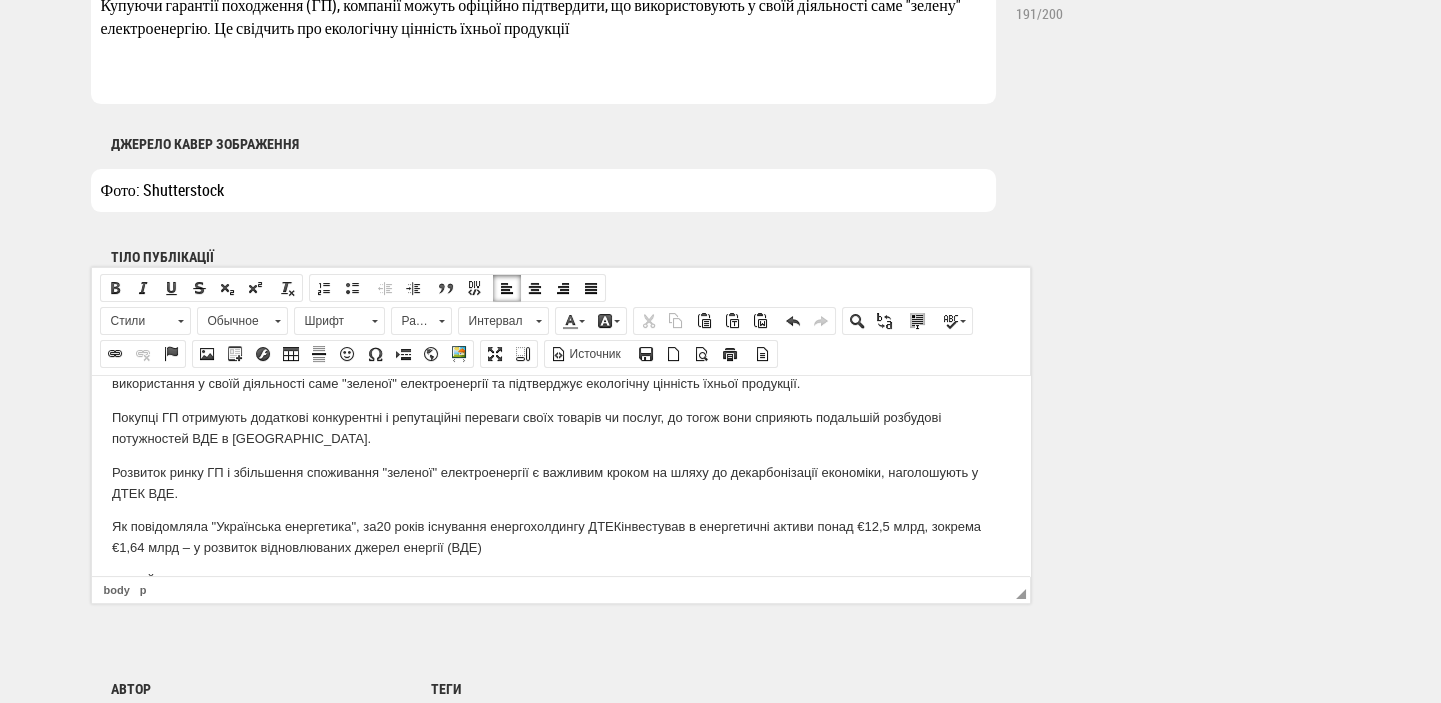 scroll, scrollTop: 230, scrollLeft: 0, axis: vertical 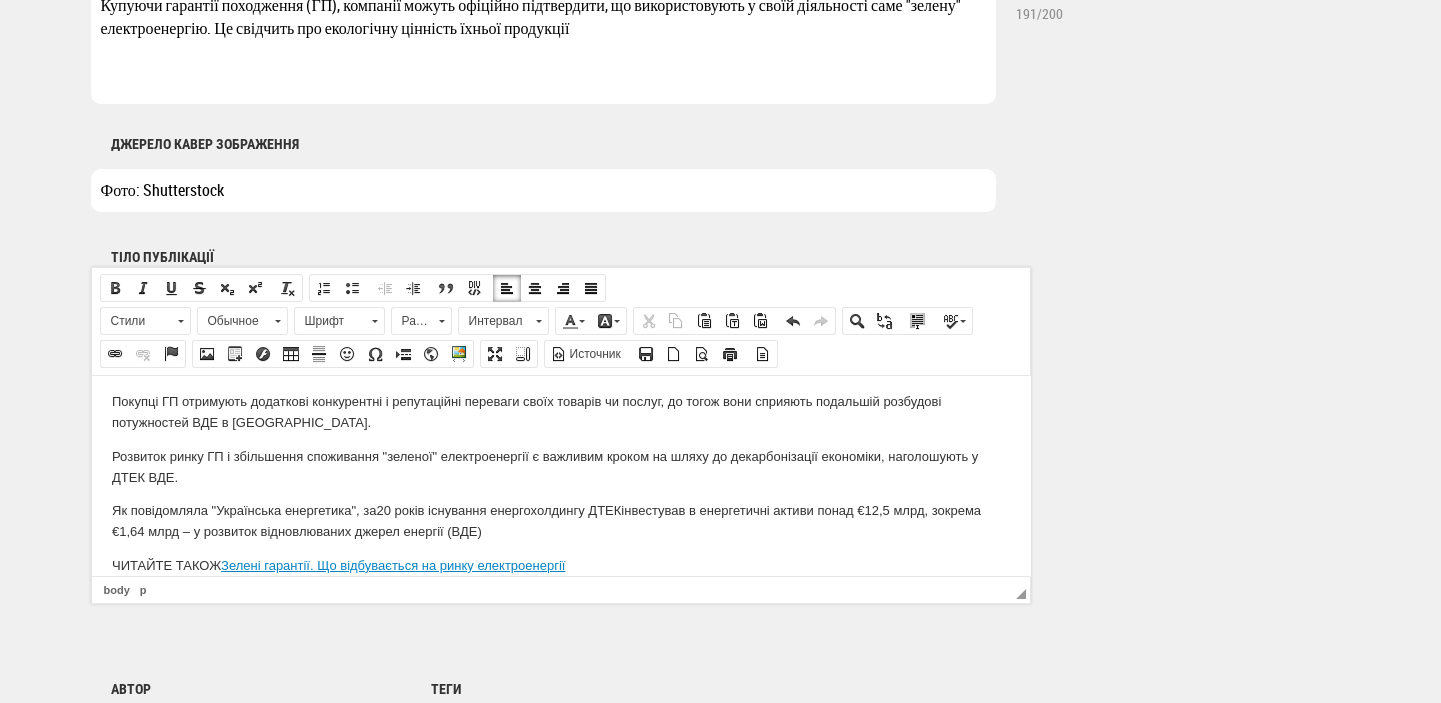 click on "Як повідомляла "Українська енергетика", за  20 років існування е нергохолдингу ДТЕК  інвестував в енергетичні активи понад €12,5 млрд, зокрема €1,64 млрд – у розвиток відновлюваних джерел енергії (ВДЕ)" at bounding box center [560, 521] 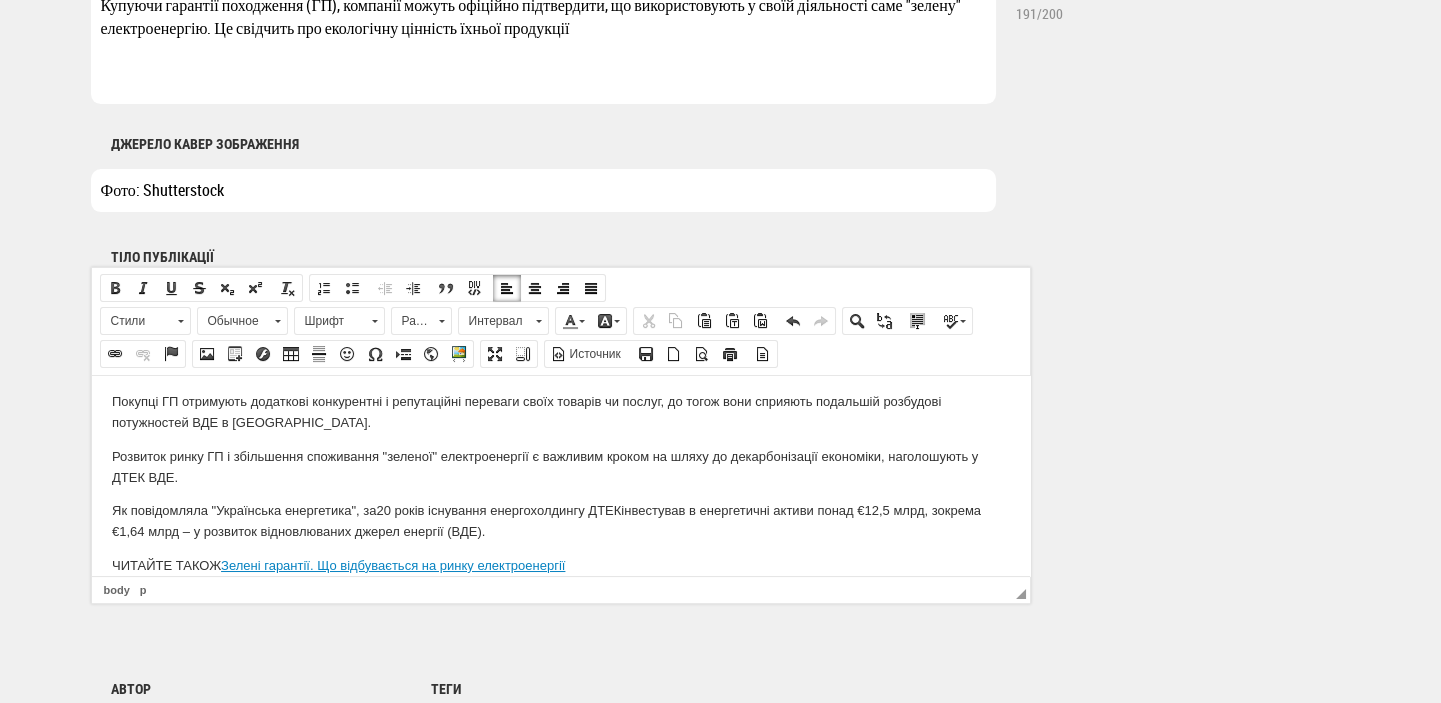 click on "Як повідомляла "Українська енергетика", за  20 років існування е нергохолдингу ДТЕК  інвестував в енергетичні активи понад €12,5 млрд, зокрема €1,64 млрд – у розвиток відновлюваних джерел енергії (ВДЕ)." at bounding box center (560, 521) 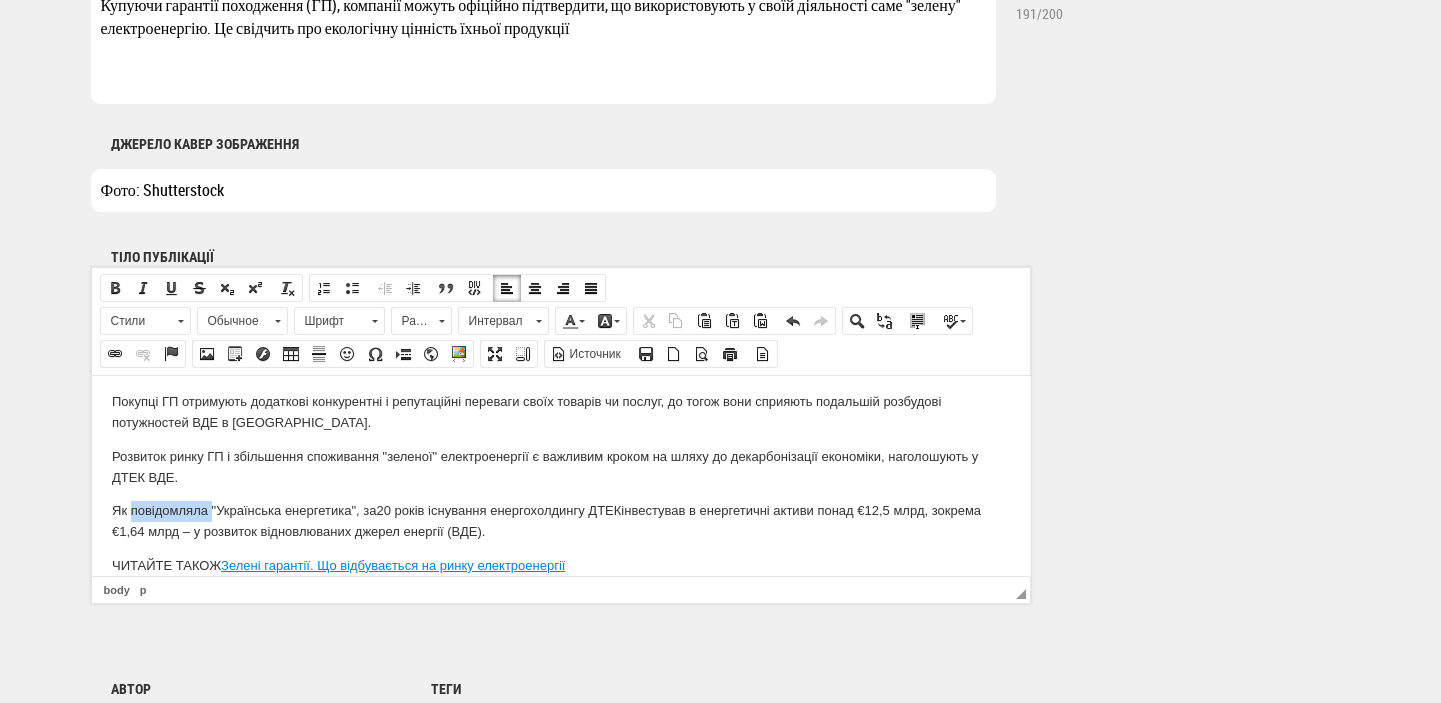 click on "Як повідомляла "Українська енергетика", за  20 років існування е нергохолдингу ДТЕК  інвестував в енергетичні активи понад €12,5 млрд, зокрема €1,64 млрд – у розвиток відновлюваних джерел енергії (ВДЕ)." at bounding box center [560, 521] 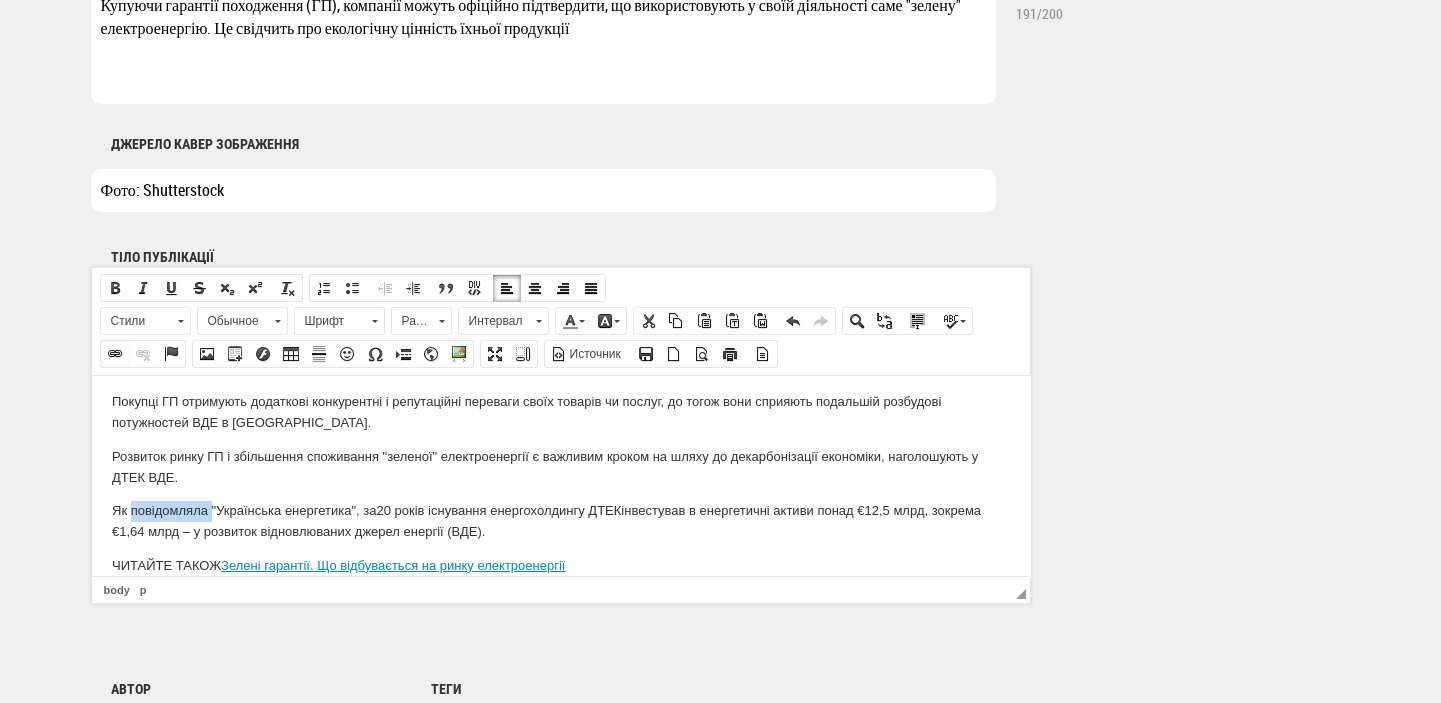 click at bounding box center (115, 354) 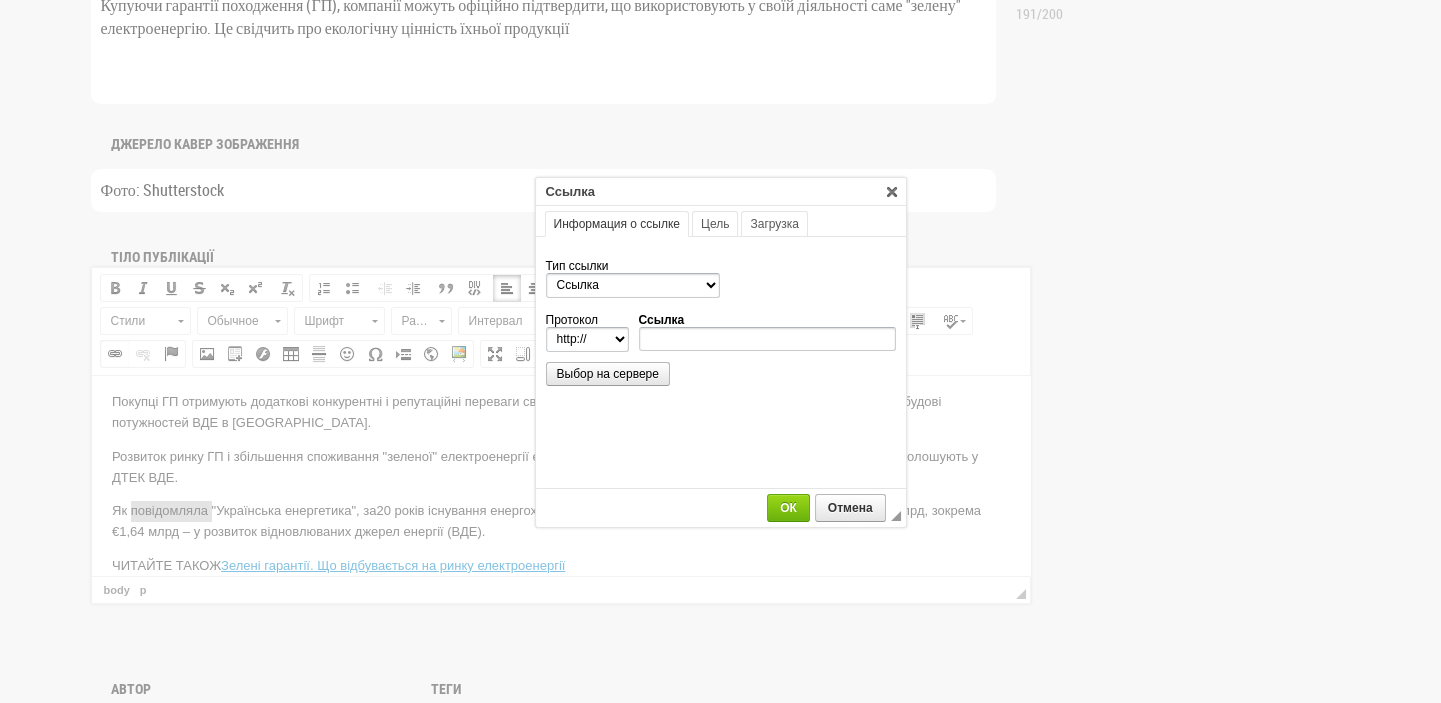 scroll, scrollTop: 0, scrollLeft: 0, axis: both 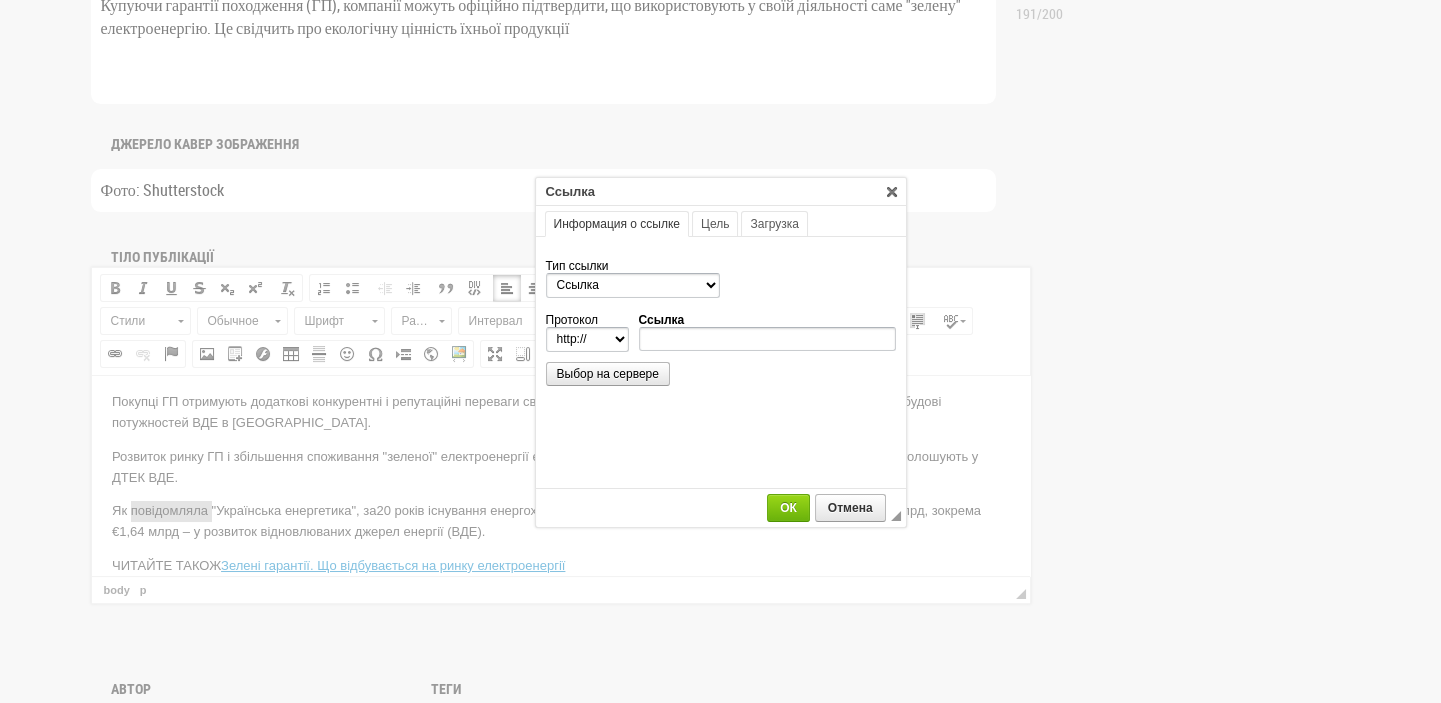 type on "https://ua-energy.org/uk/posts/dtek-za-20-rokiv-investuvav-u-zelenu-heneratsiiu-eu164-mlrd" 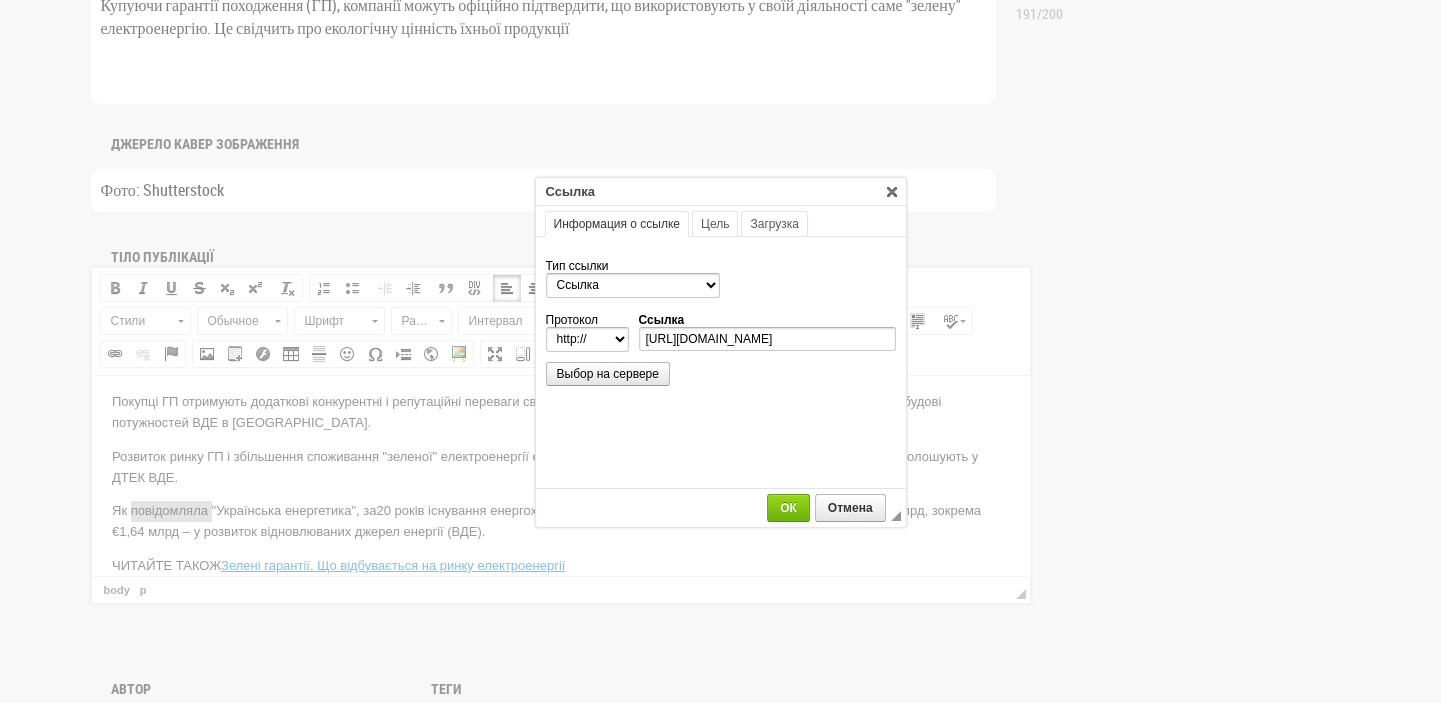 select on "https://" 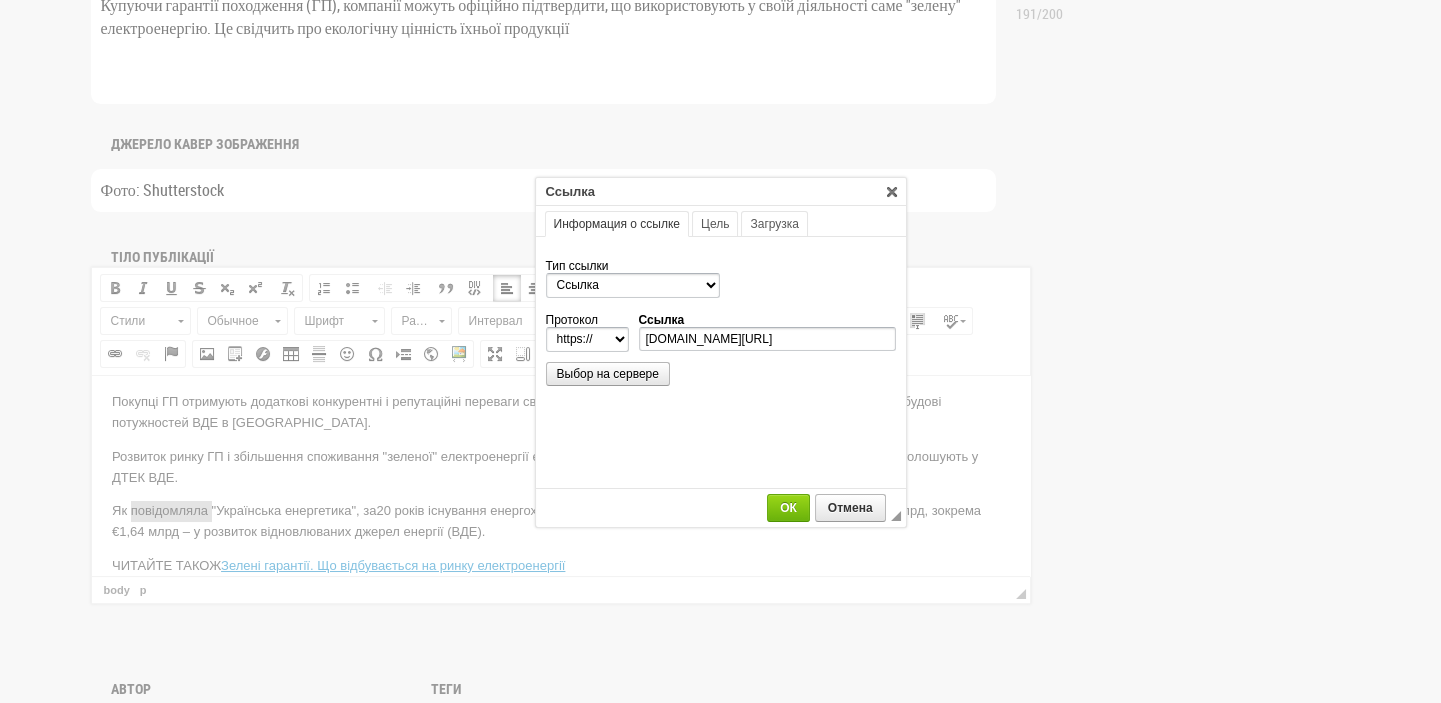 scroll, scrollTop: 0, scrollLeft: 204, axis: horizontal 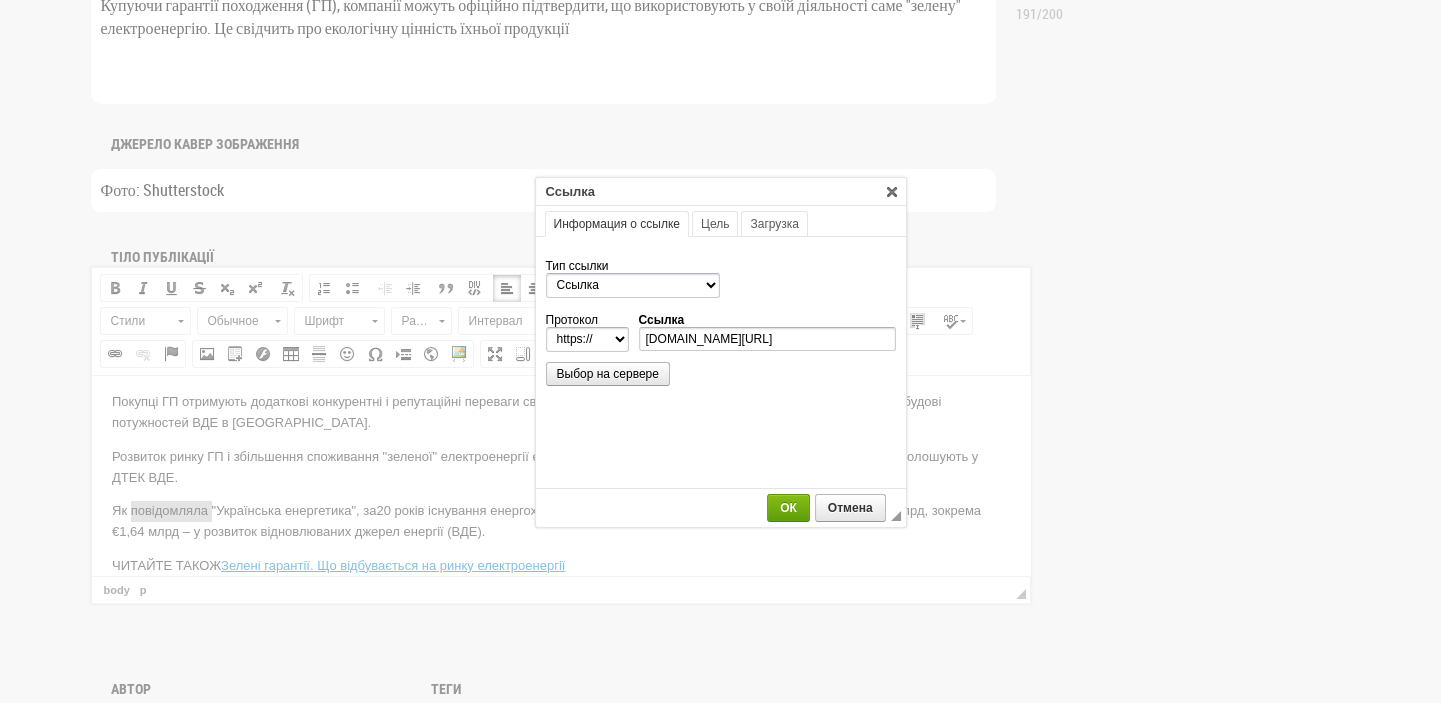 type on "ua-energy.org/uk/posts/dtek-za-20-rokiv-investuvav-u-zelenu-heneratsiiu-eu164-mlrd" 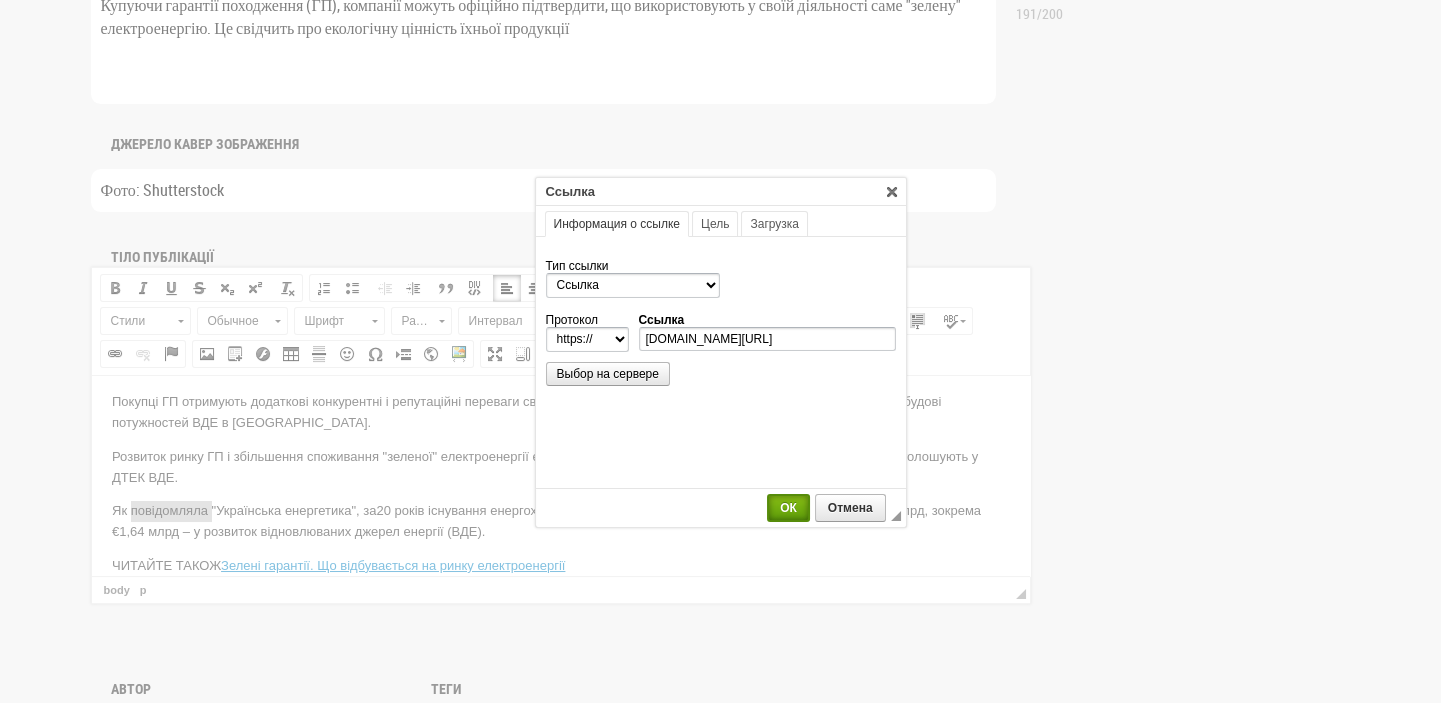 scroll, scrollTop: 0, scrollLeft: 0, axis: both 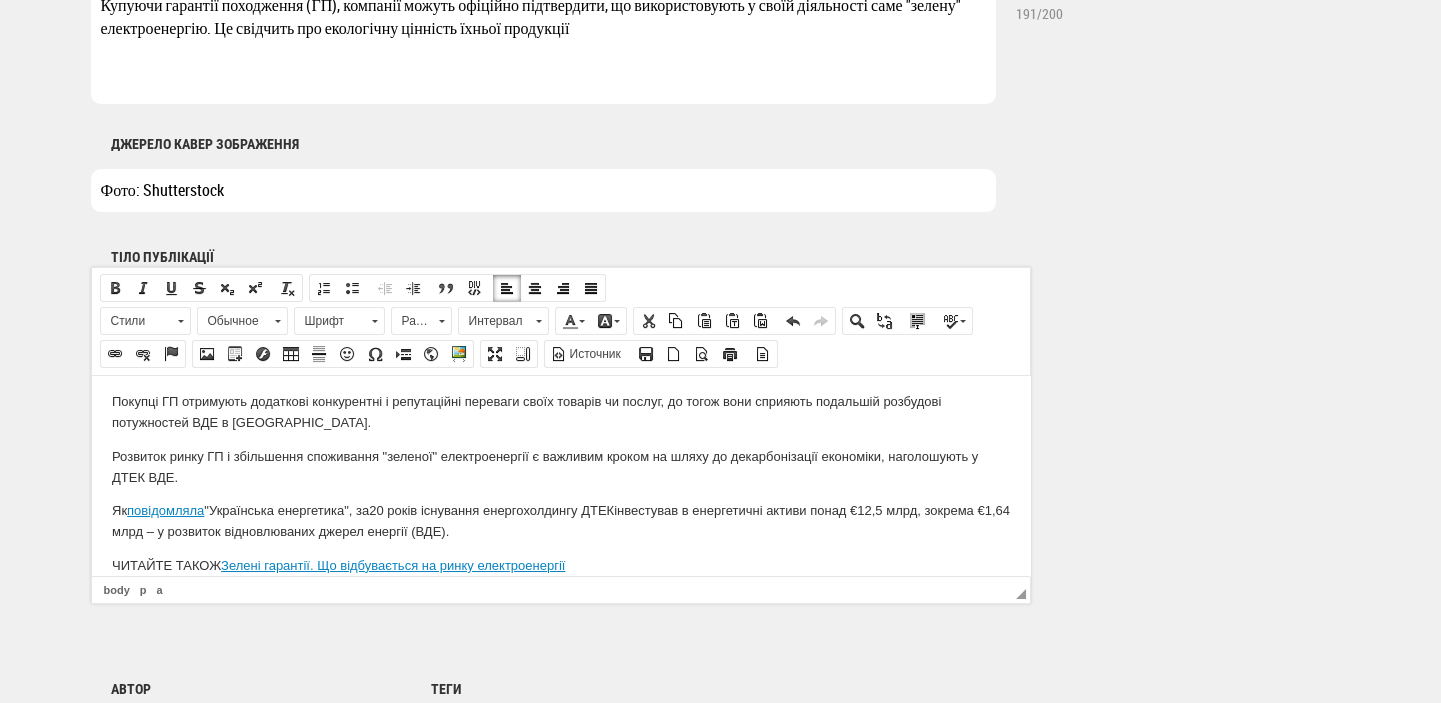 click on "Як  повідомляла  "Українська енергетика", за  20 років існування е нергохолдингу ДТЕК  інвестував в енергетичні активи понад €12,5 млрд, зокрема €1,64 млрд – у розвиток відновлюваних джерел енергії (ВДЕ)." at bounding box center [560, 521] 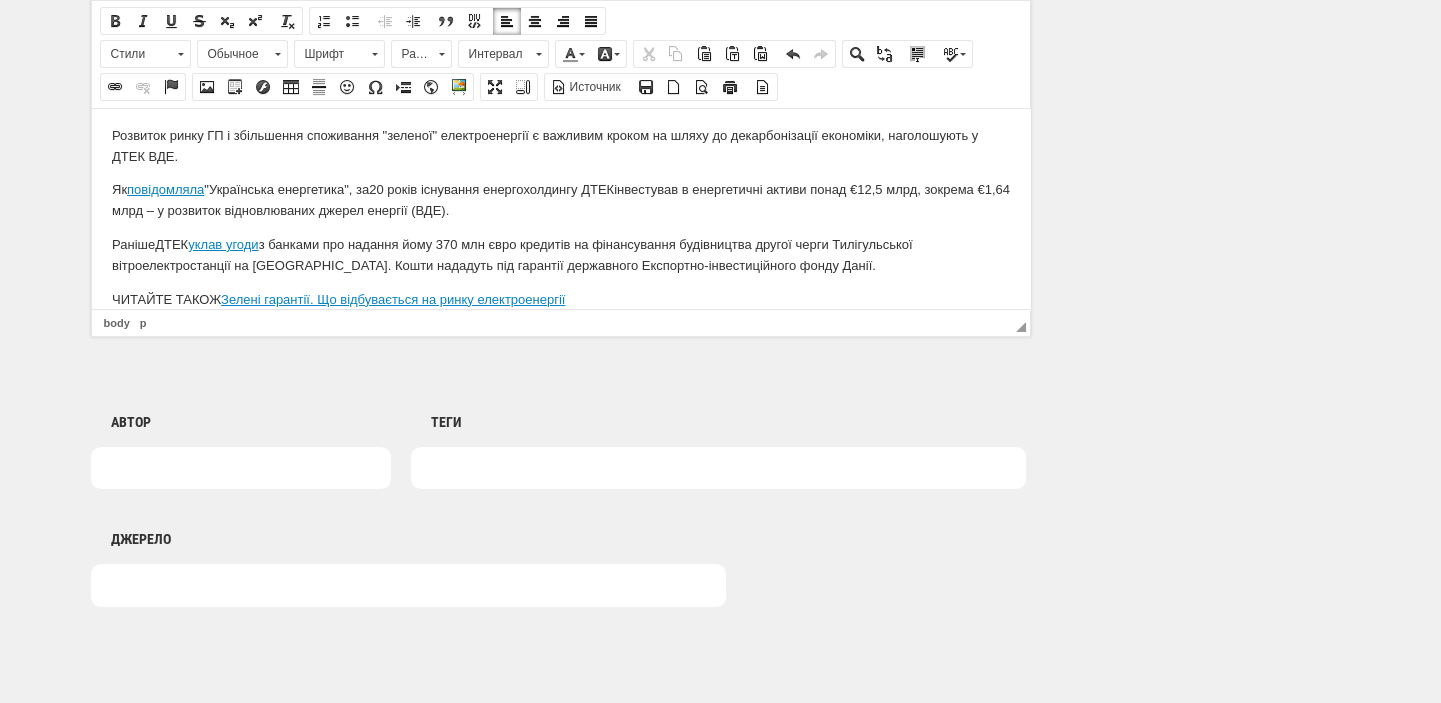 scroll, scrollTop: 1484, scrollLeft: 0, axis: vertical 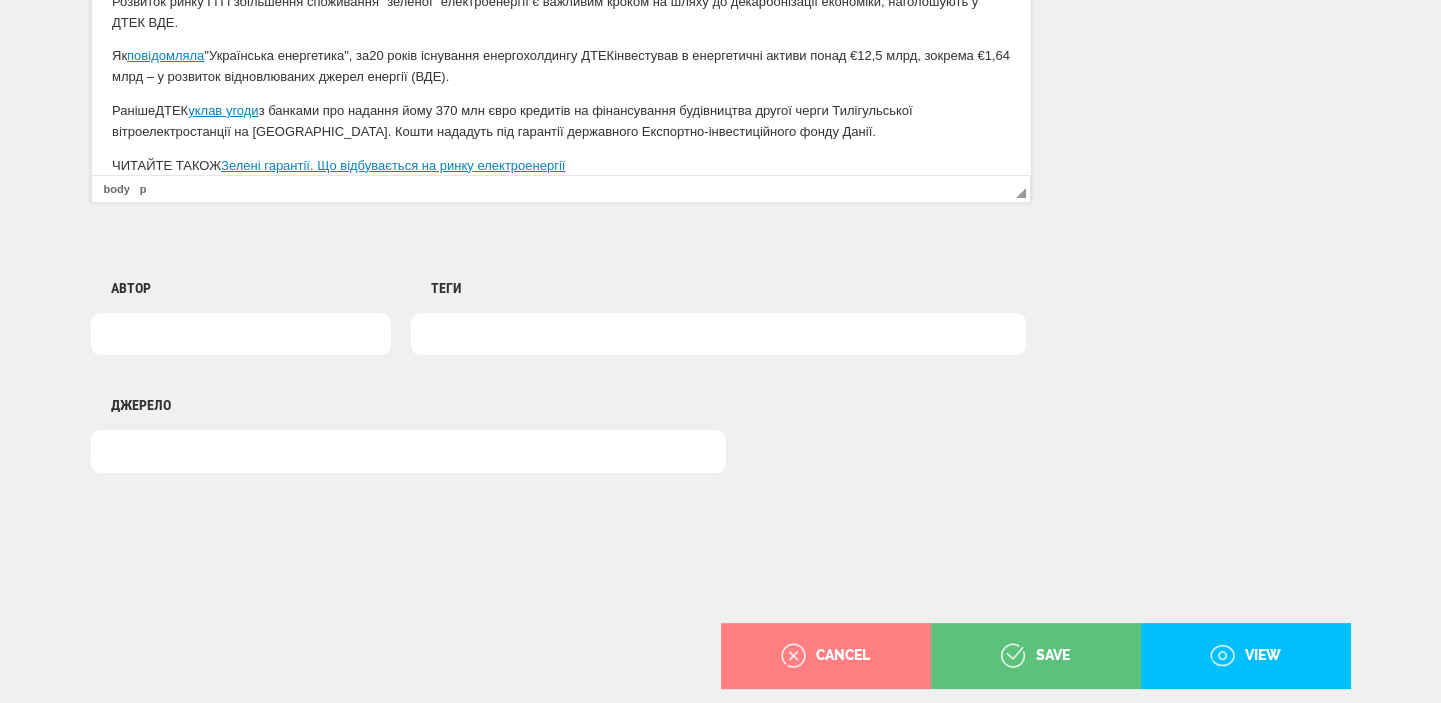 click at bounding box center [718, 334] 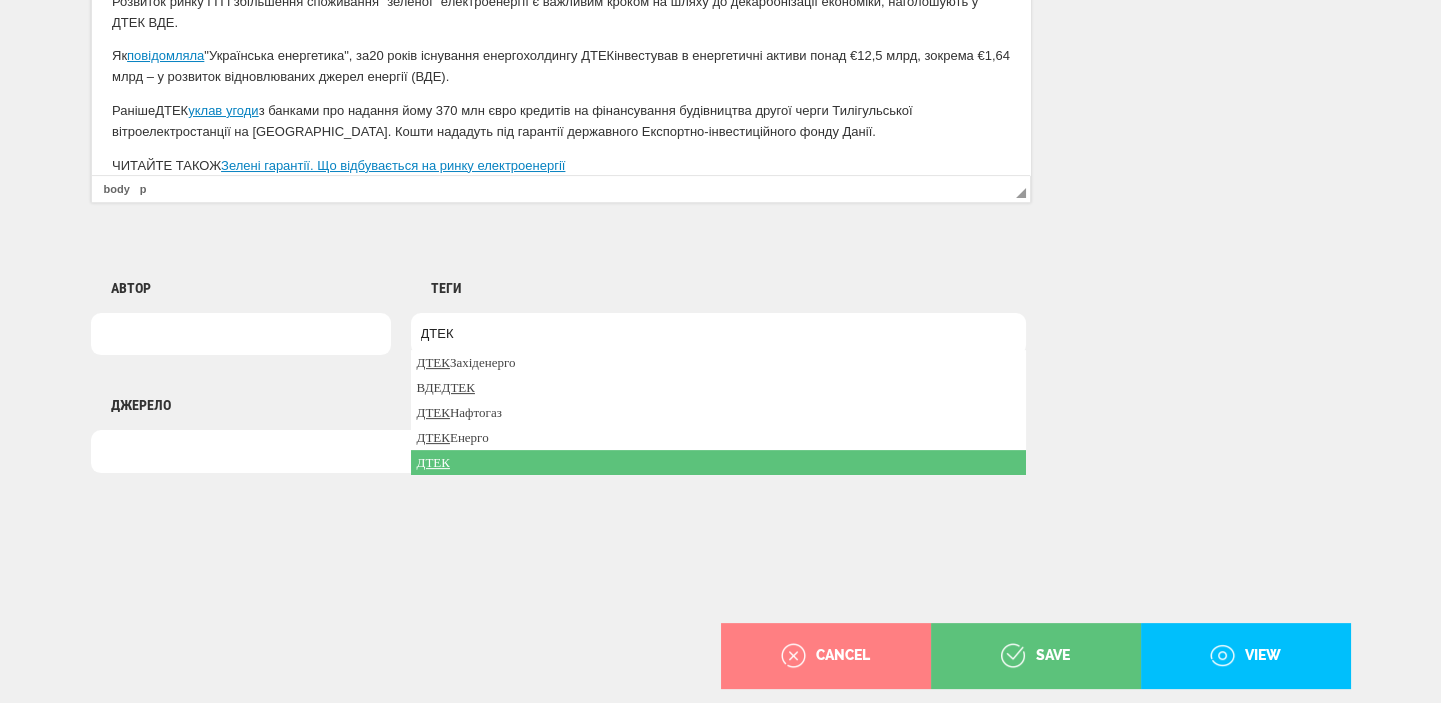 type on "ДТЕК" 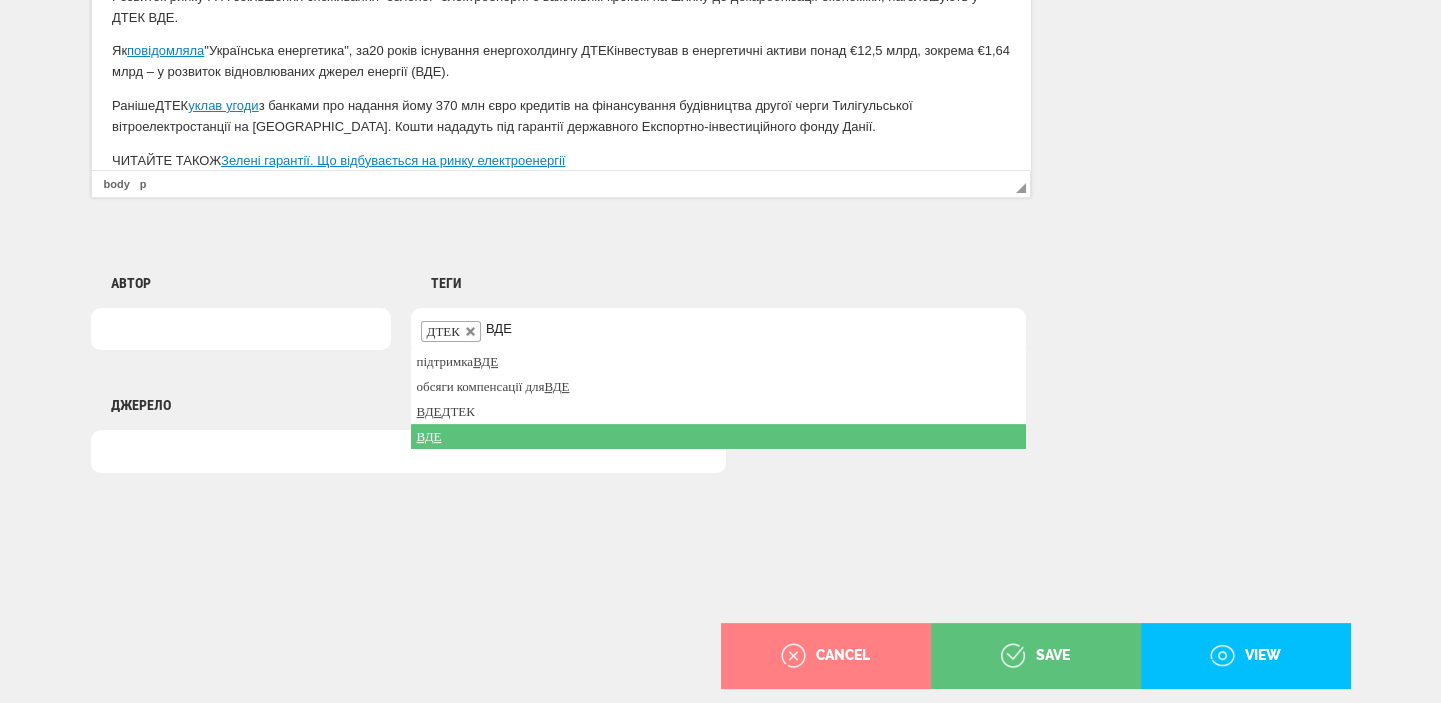 type on "ВДЕ" 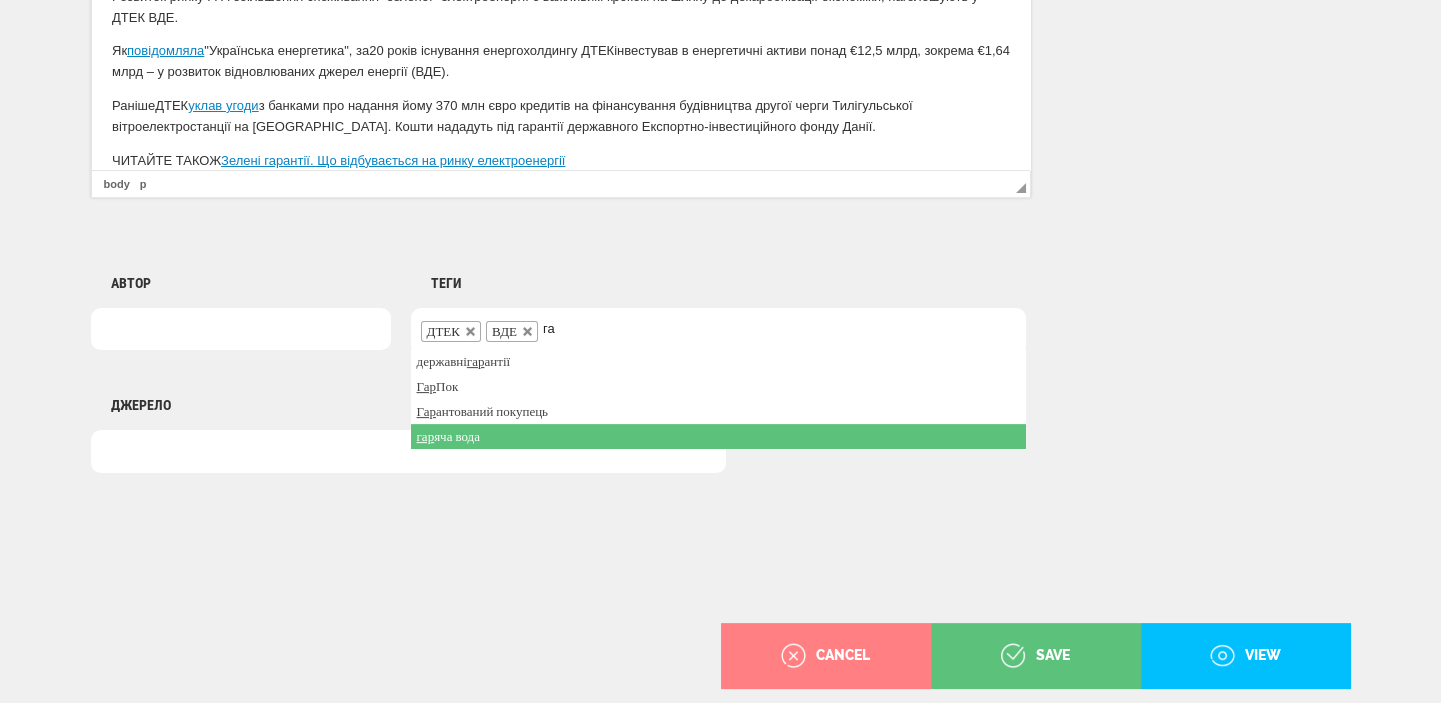 type on "г" 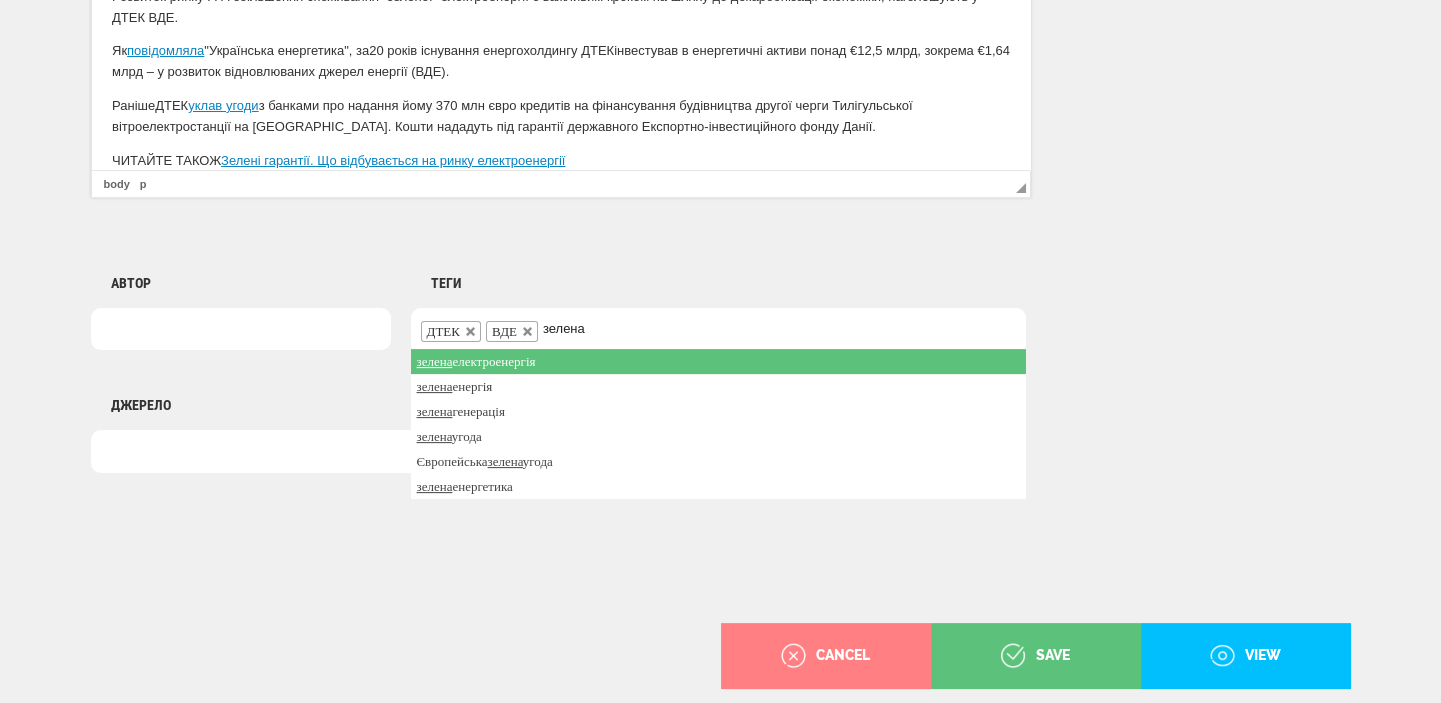 type on "зелена" 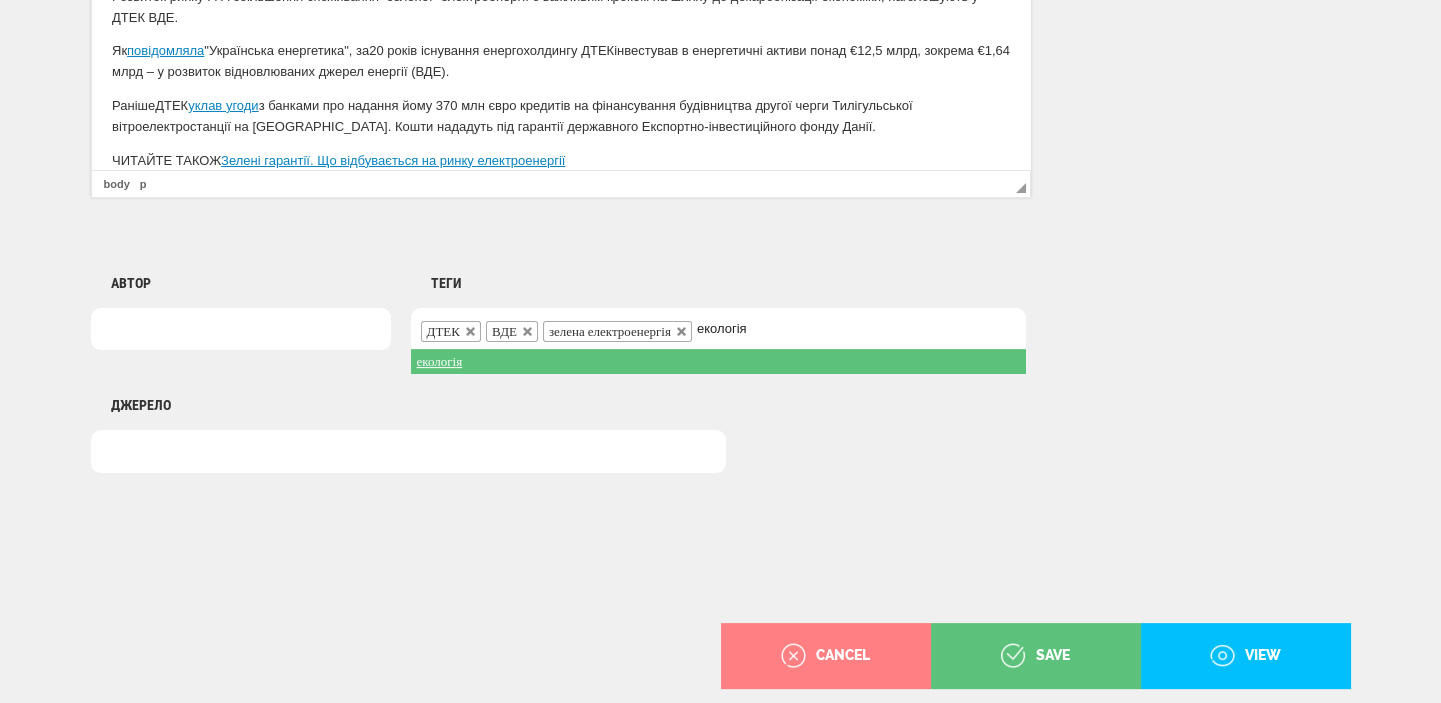 type on "екологія" 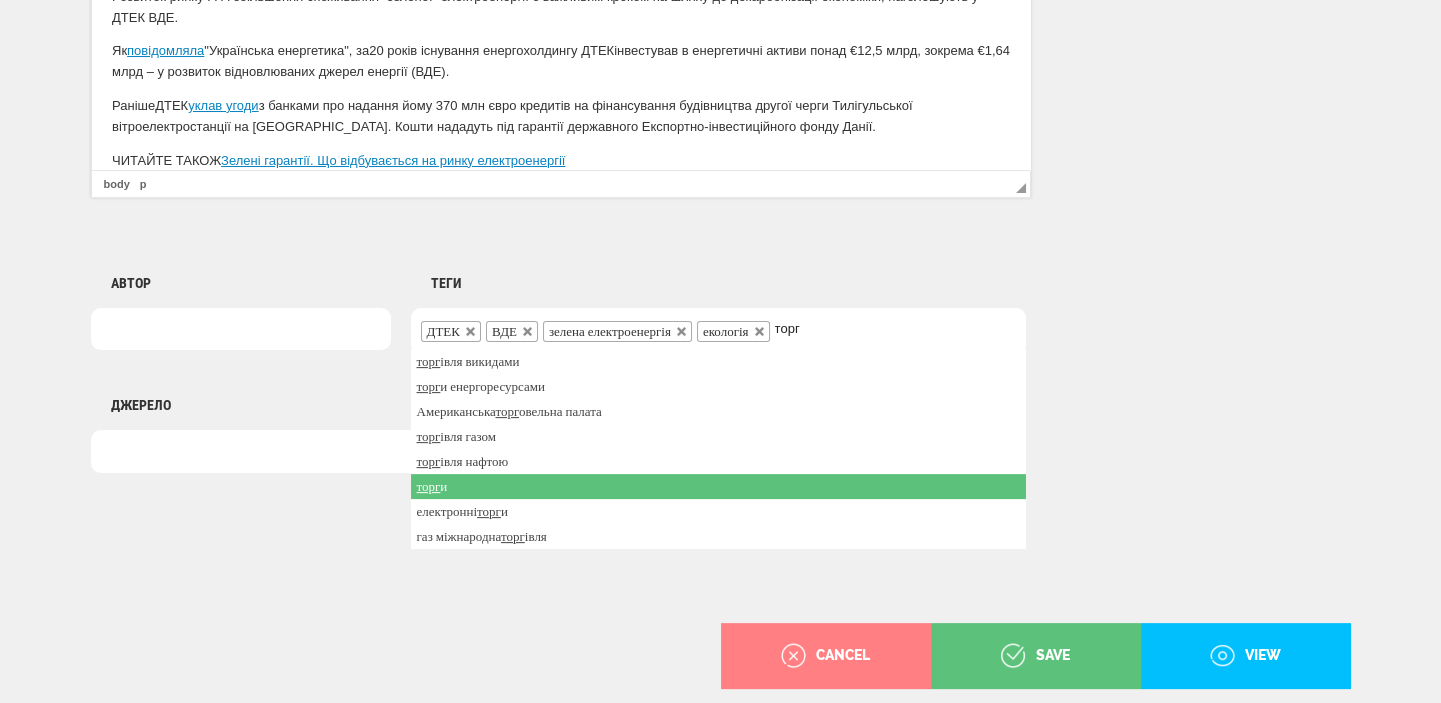 type on "торг" 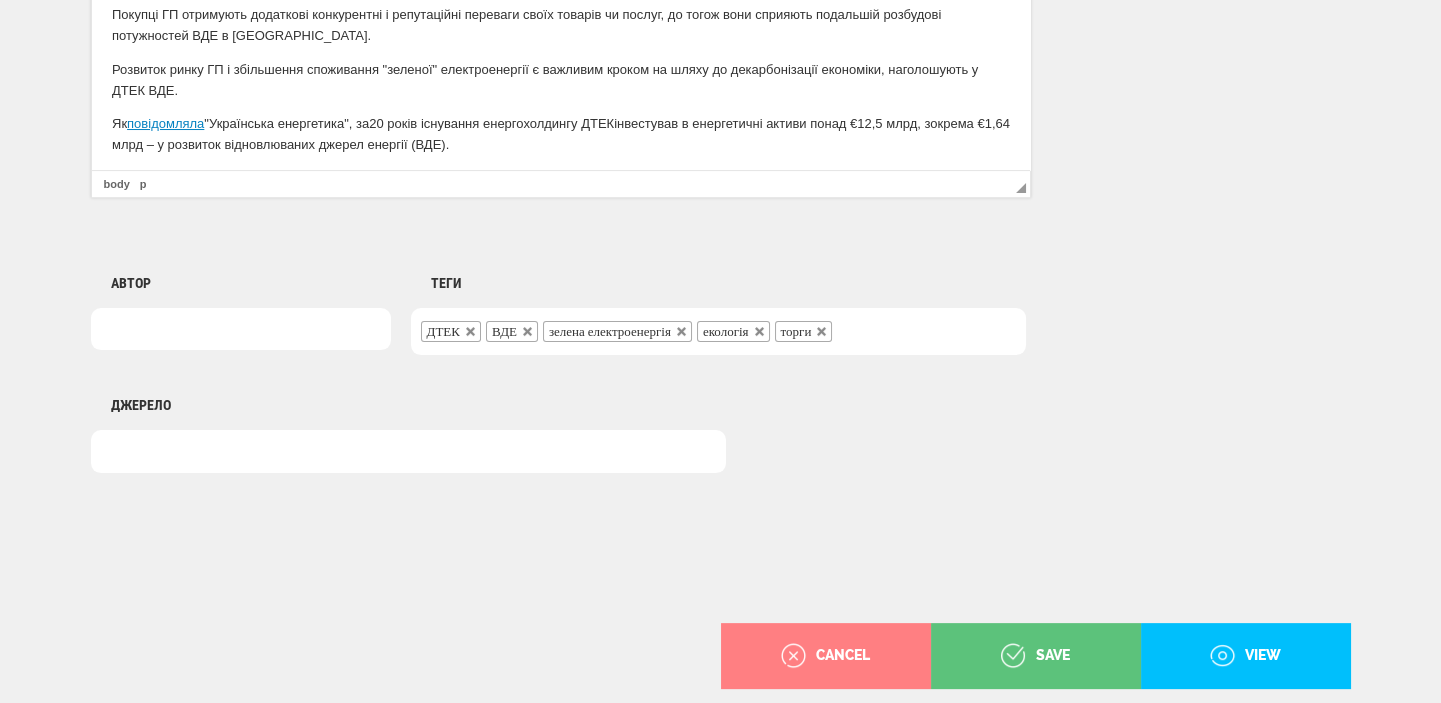 scroll, scrollTop: 1498, scrollLeft: 0, axis: vertical 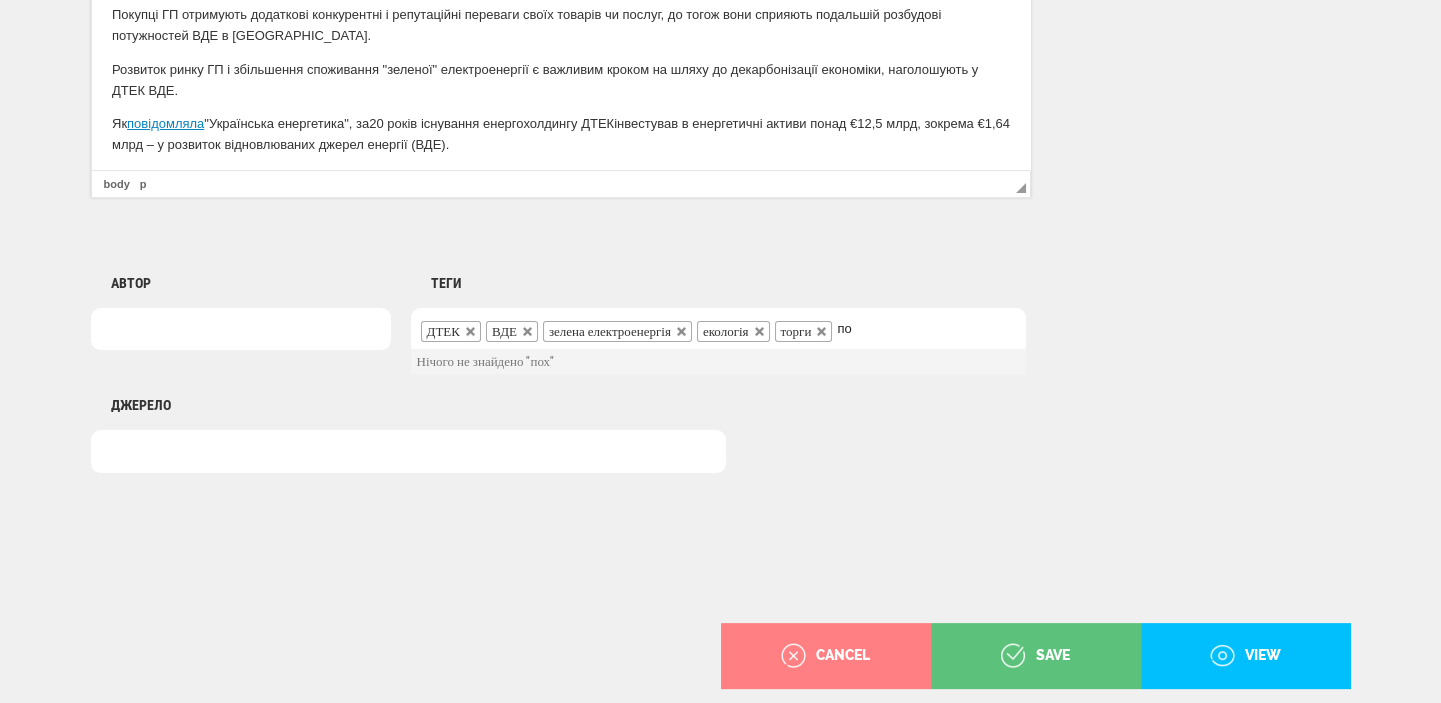 type on "п" 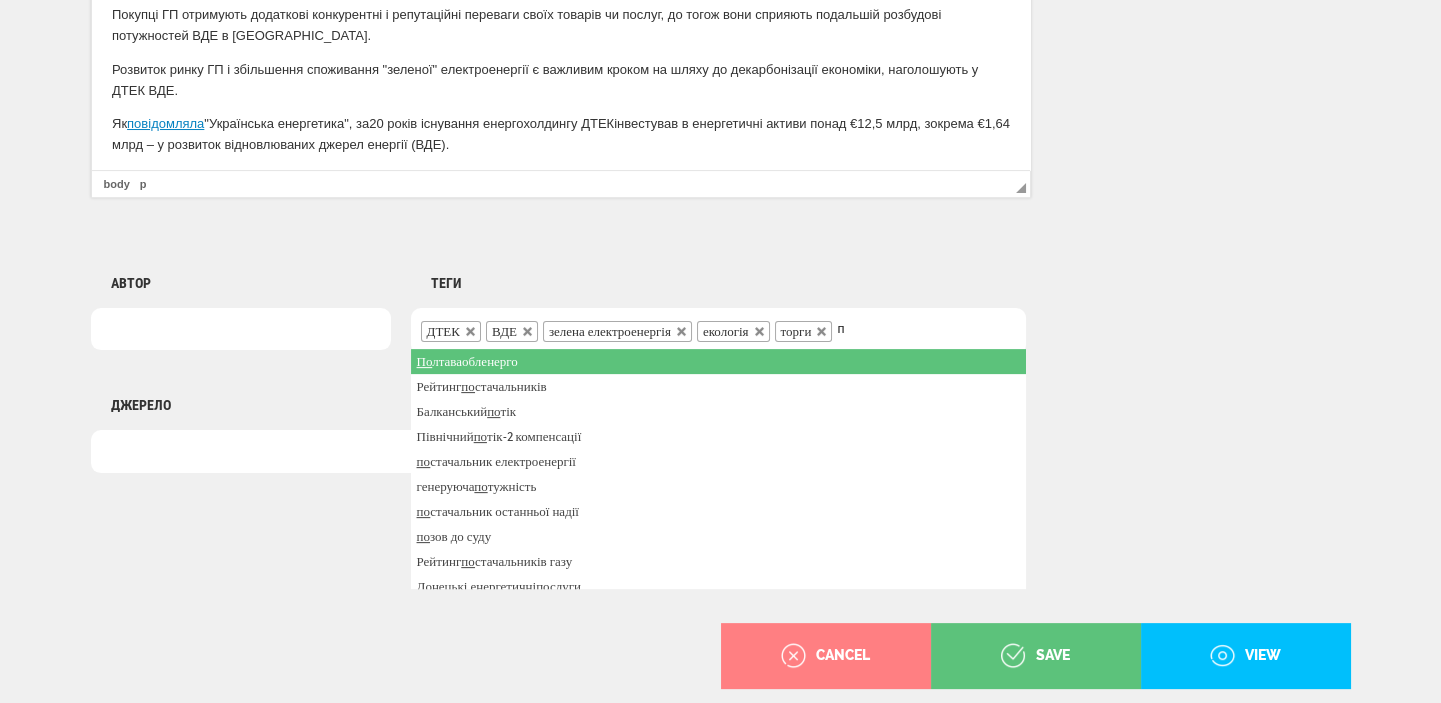 type 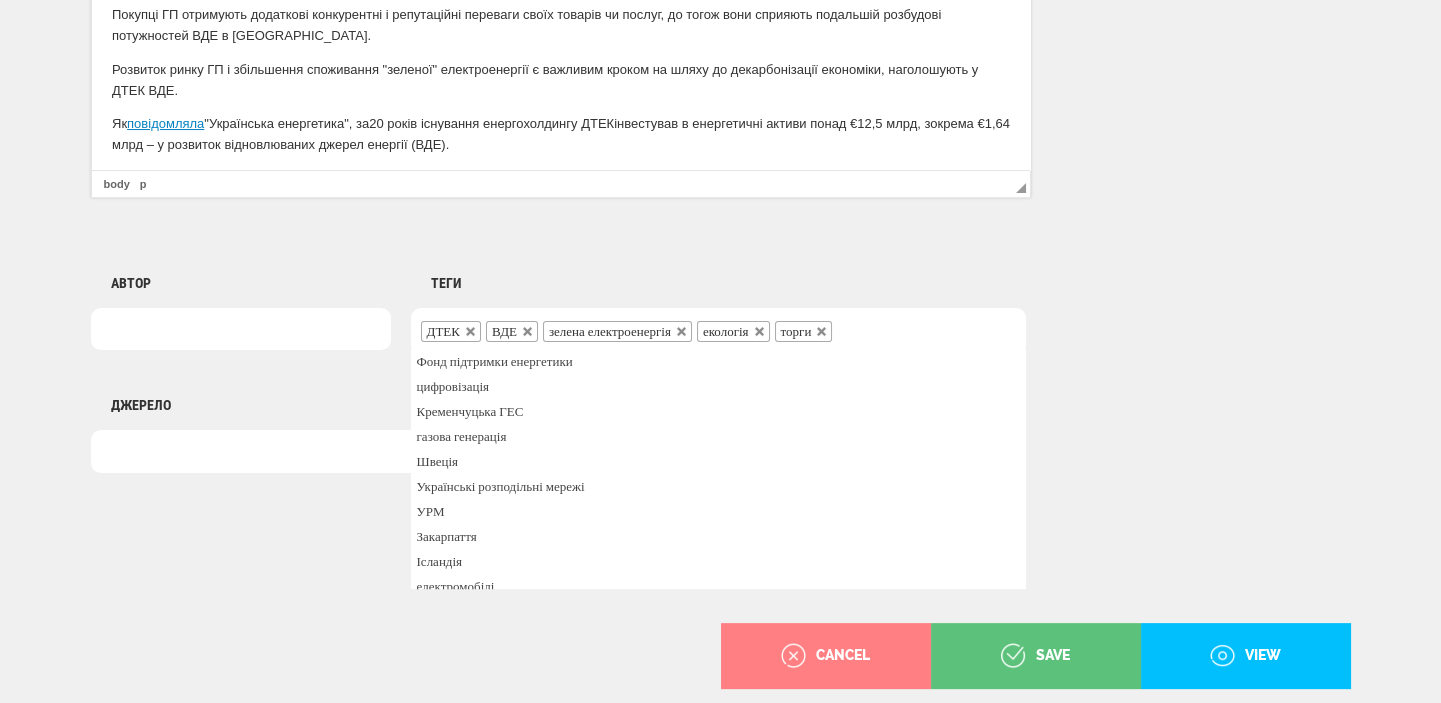 scroll, scrollTop: 211, scrollLeft: 0, axis: vertical 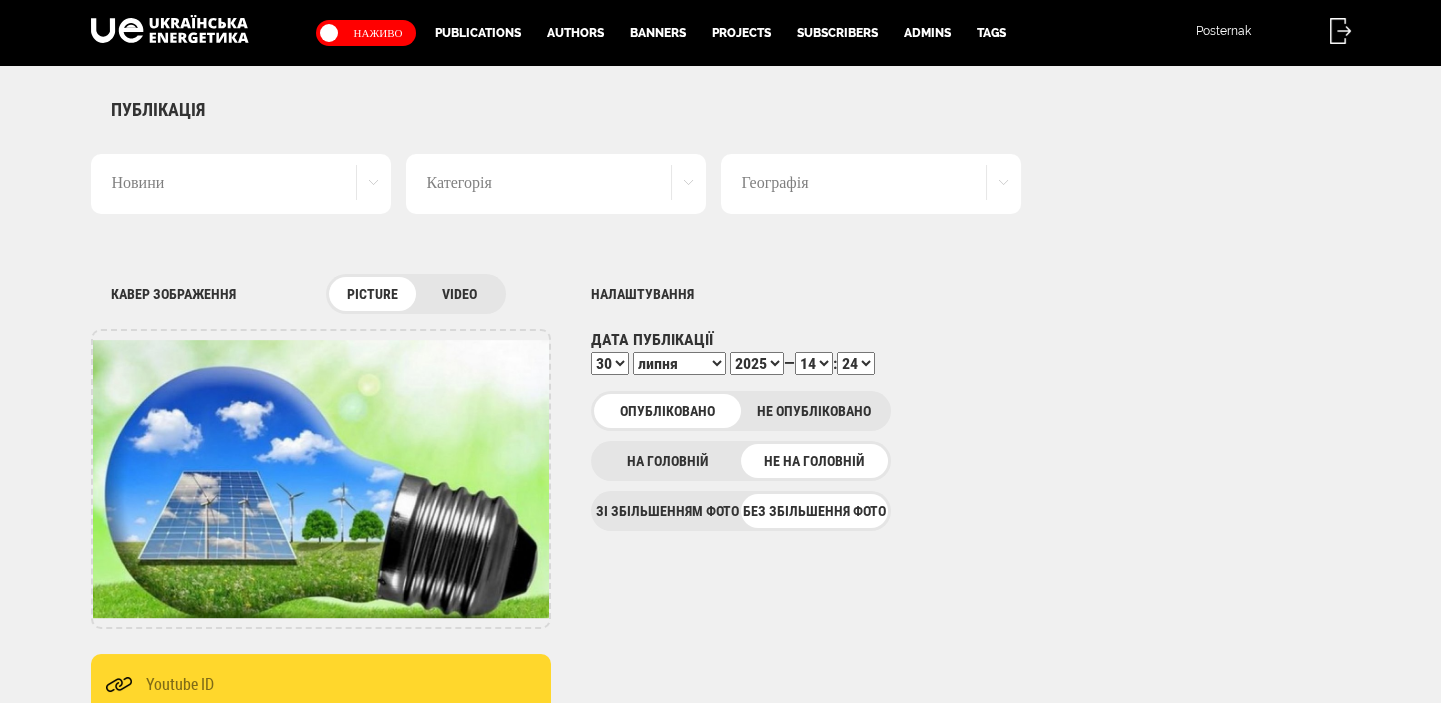click on "00
01
02
03
04
05
06
07
08
09
10
11
12
13
14
15
16
17
18
19
20
21
22
23
24
25
26
27
28
29
30
31
32
33
34
35
36
37
38
39
40
41
42
43
44
45
46
47
48
49
50
51
52
53
54
55
56
57
58
59" at bounding box center (856, 363) 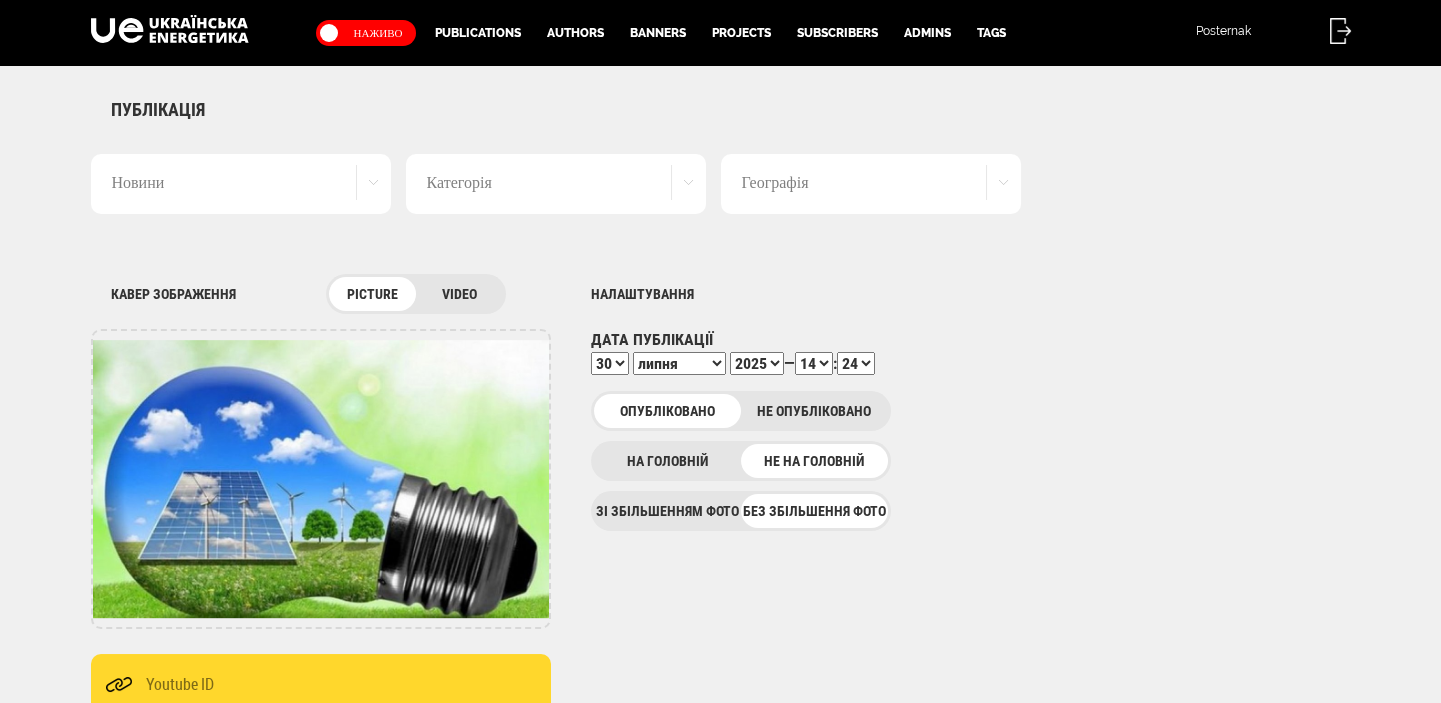 select on "29" 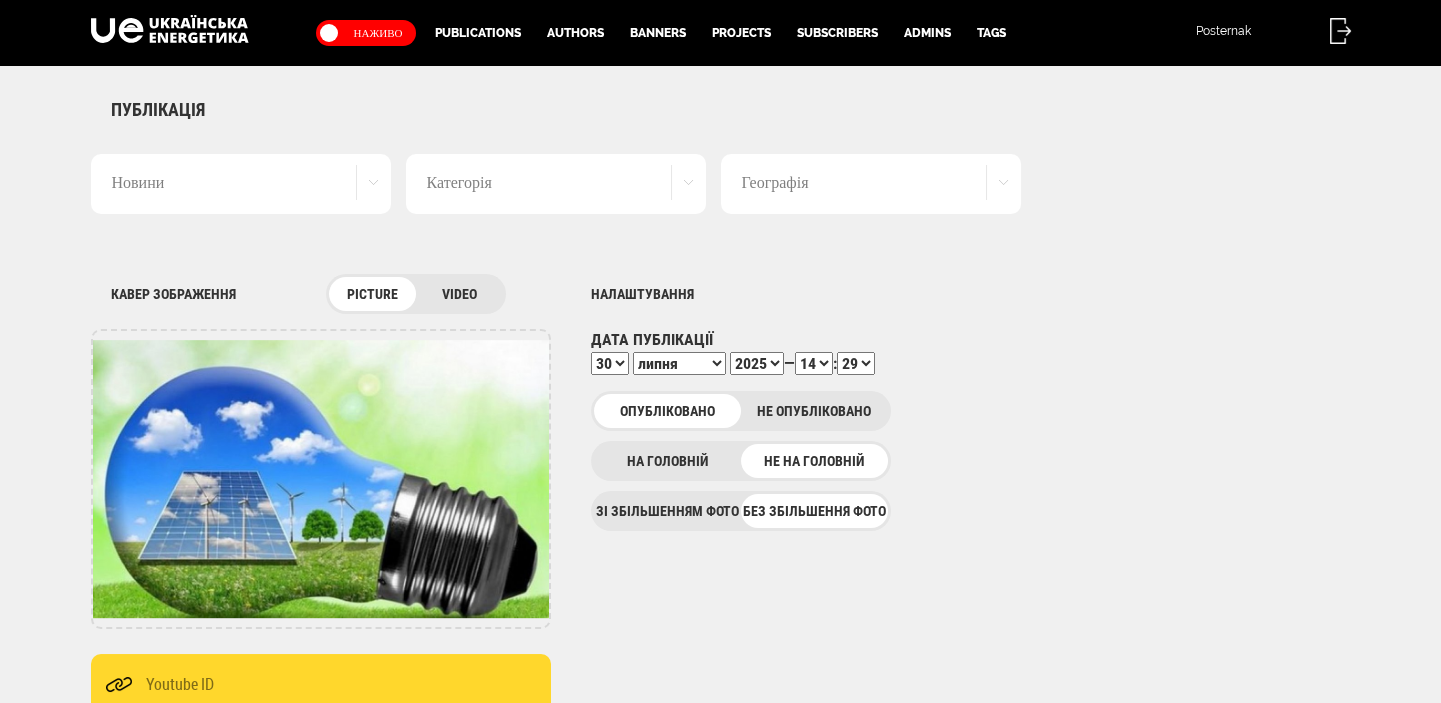 click on "00
01
02
03
04
05
06
07
08
09
10
11
12
13
14
15
16
17
18
19
20
21
22
23
24
25
26
27
28
29
30
31
32
33
34
35
36
37
38
39
40
41
42
43
44
45
46
47
48
49
50
51
52
53
54
55
56
57
58
59" at bounding box center (856, 363) 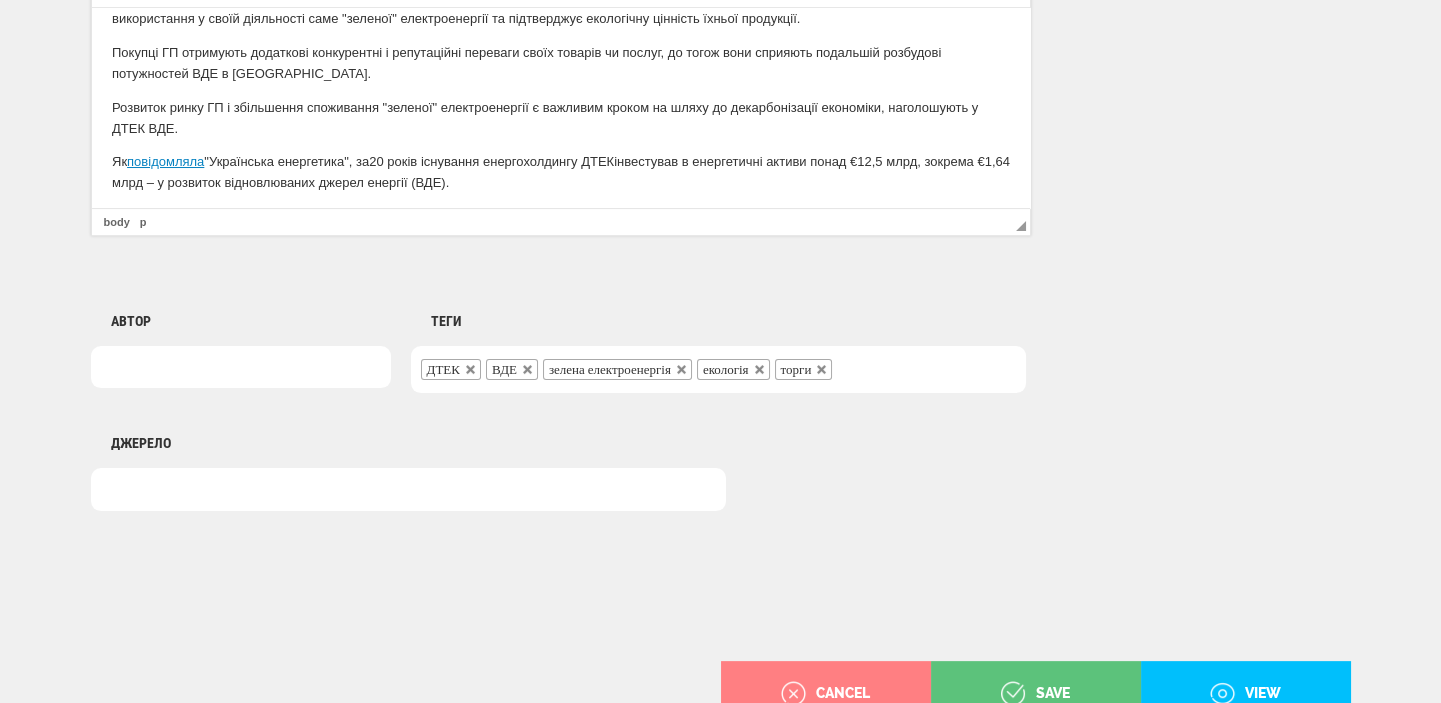 scroll, scrollTop: 1498, scrollLeft: 0, axis: vertical 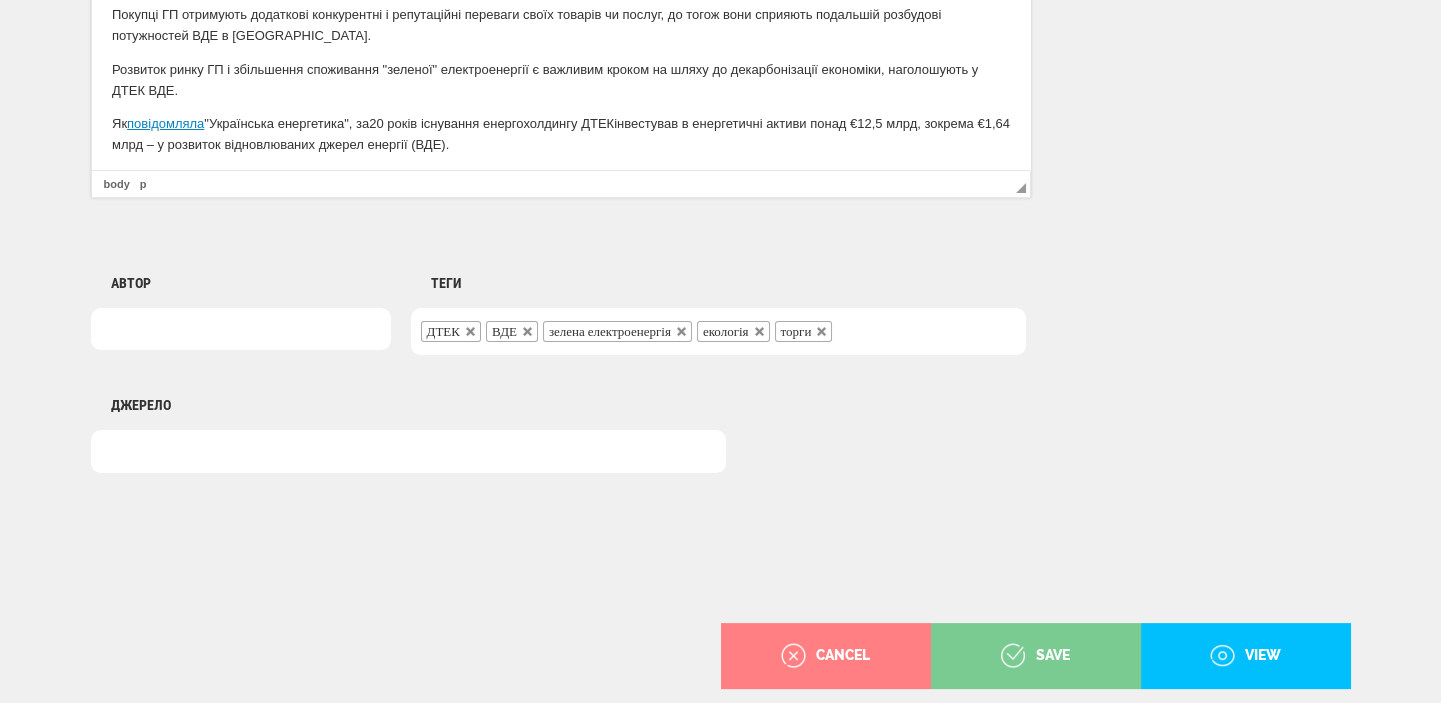 click on "save" at bounding box center [1036, 656] 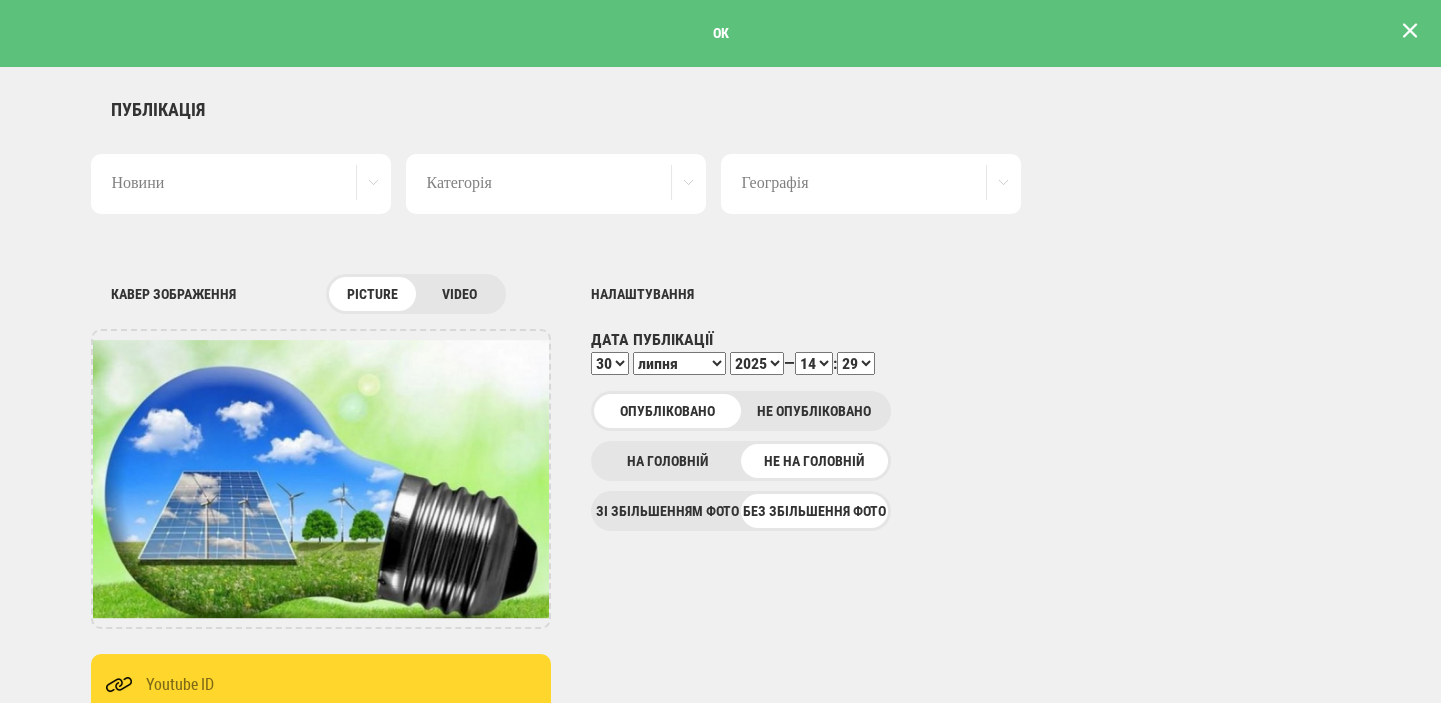 scroll, scrollTop: 0, scrollLeft: 0, axis: both 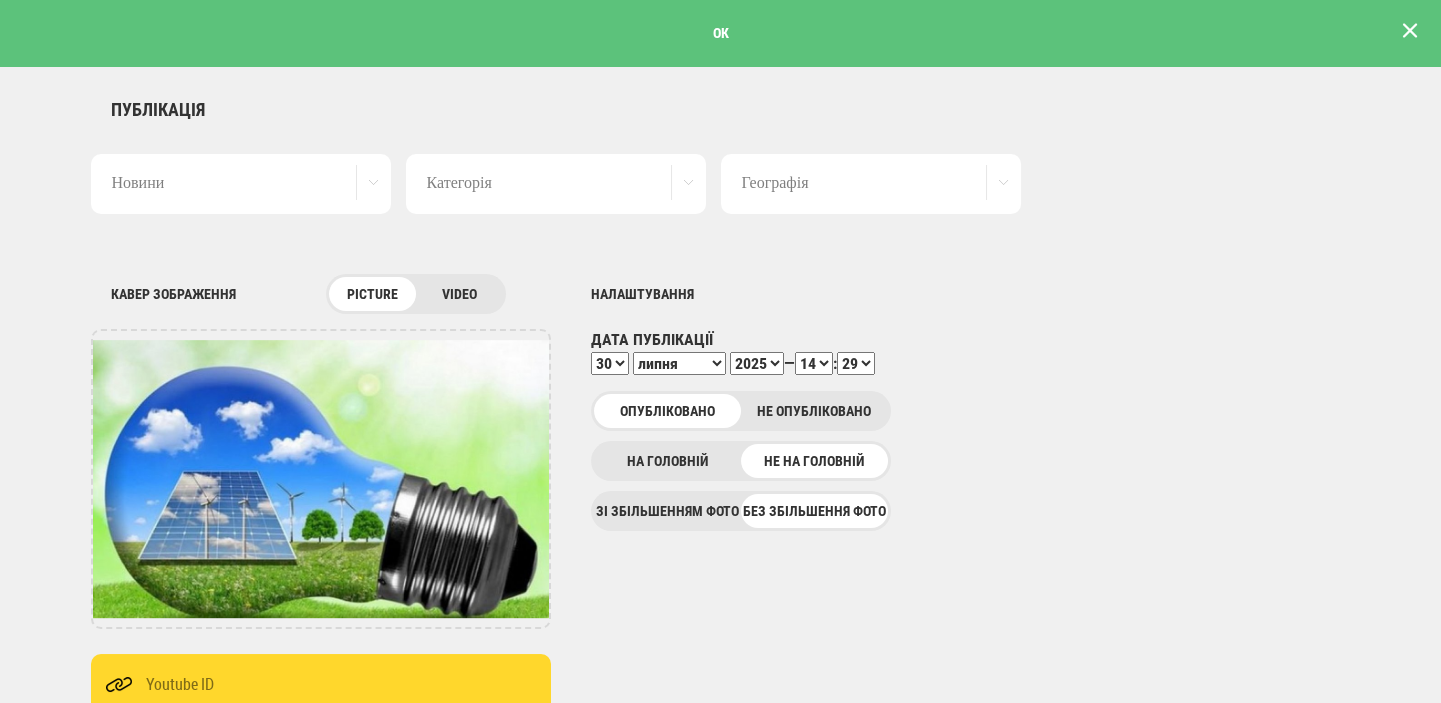 click at bounding box center (1410, 31) 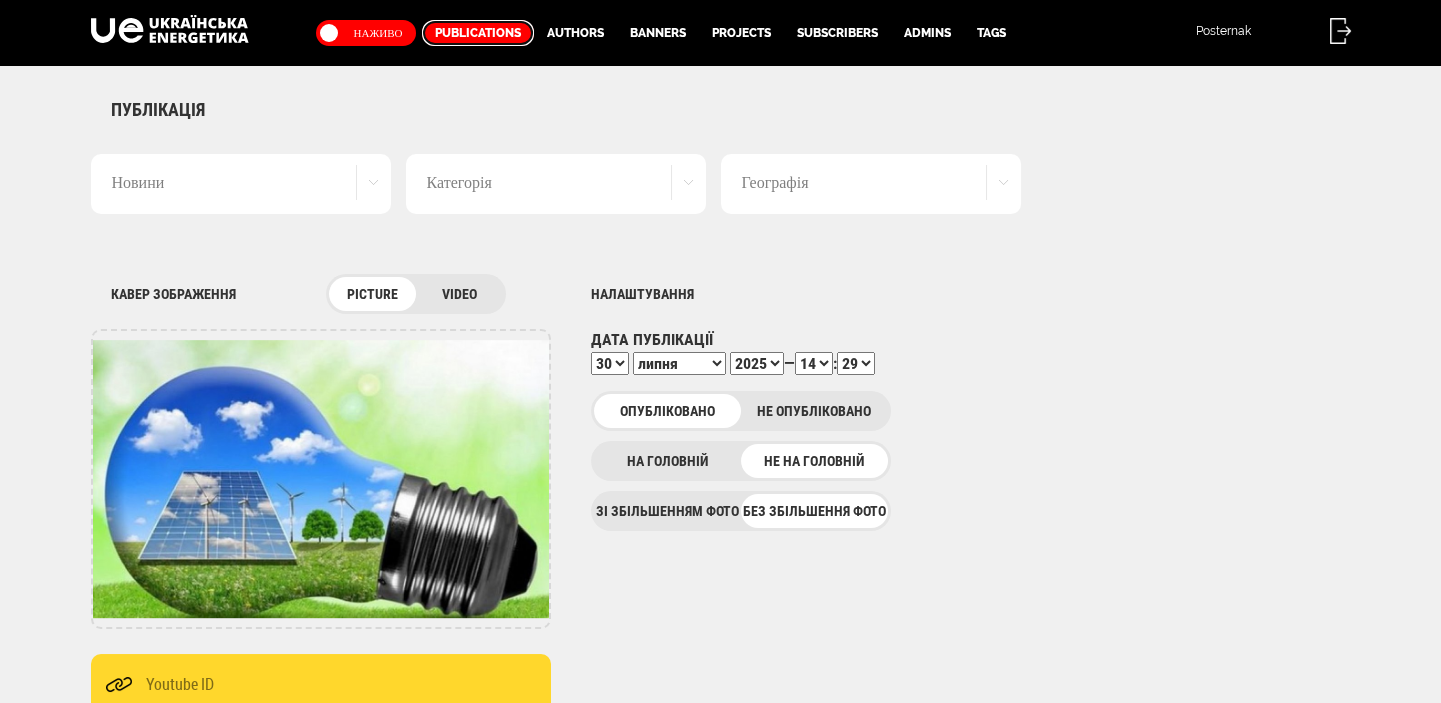 click on "Publications" at bounding box center (478, 33) 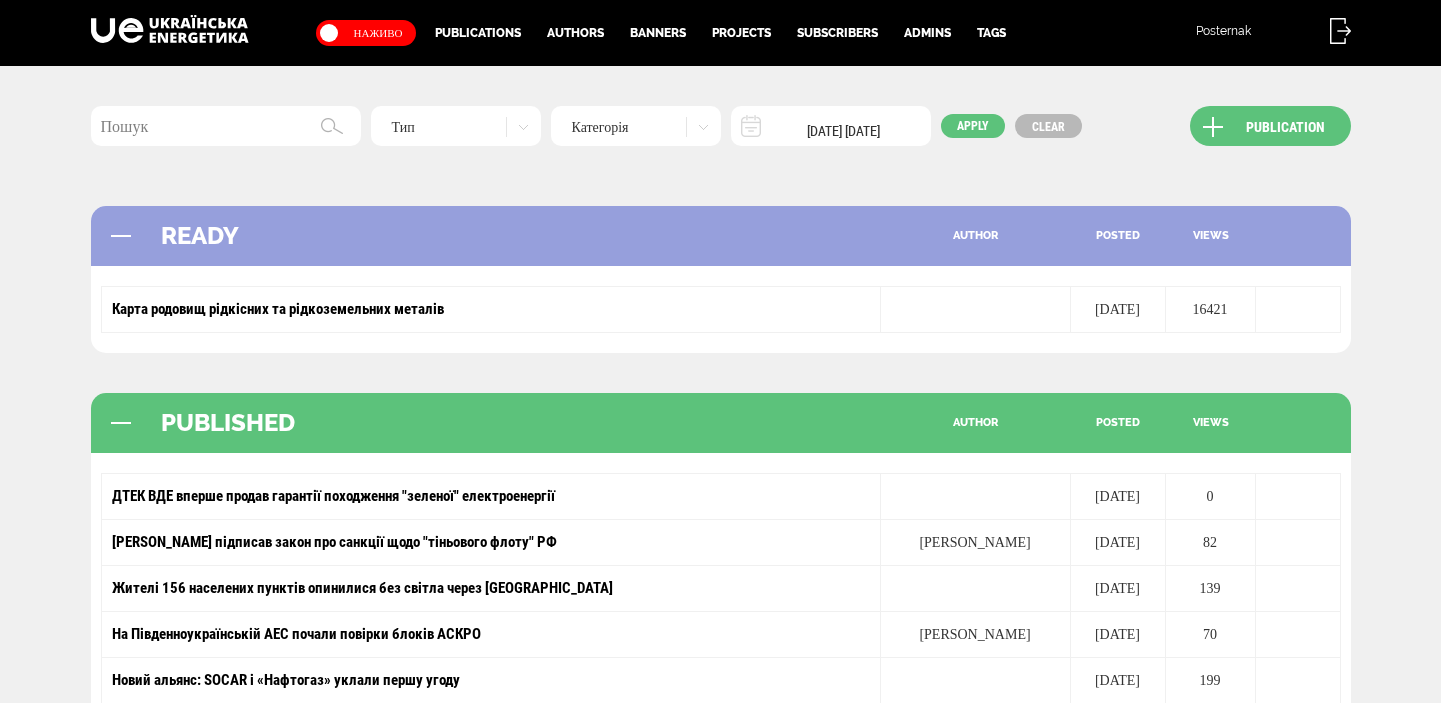 scroll, scrollTop: 0, scrollLeft: 0, axis: both 